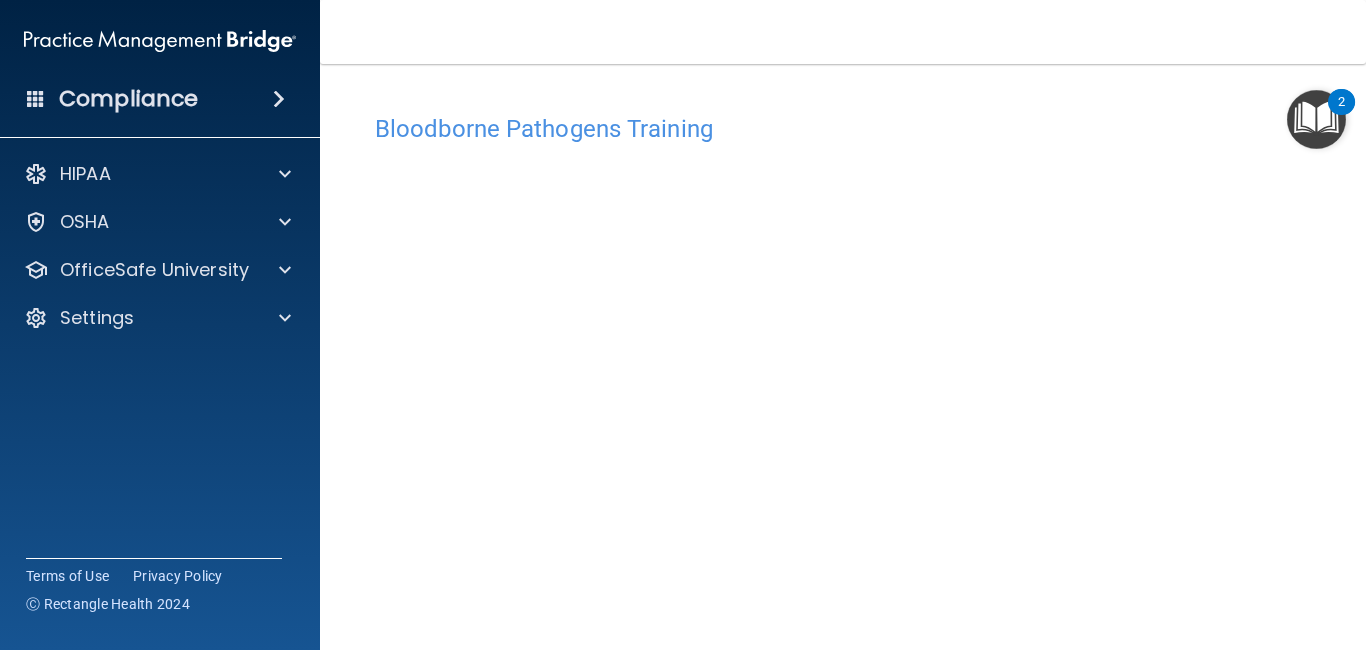 scroll, scrollTop: 0, scrollLeft: 0, axis: both 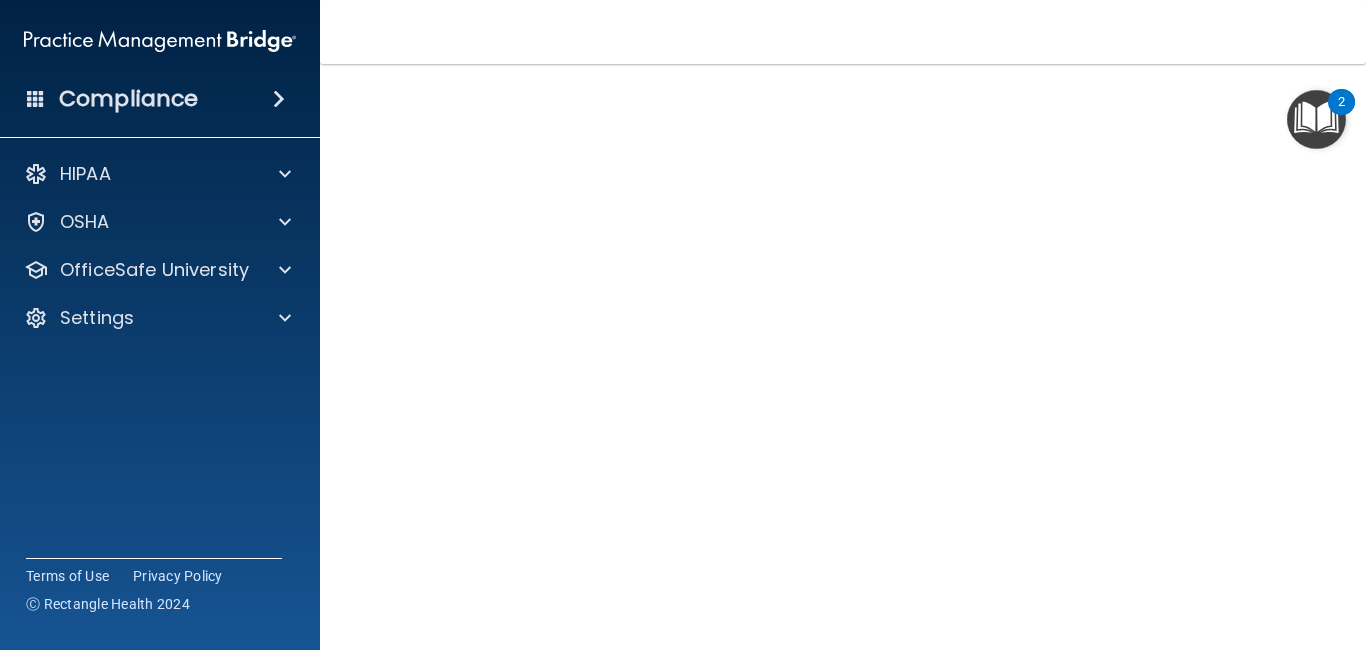 click at bounding box center [1316, 119] 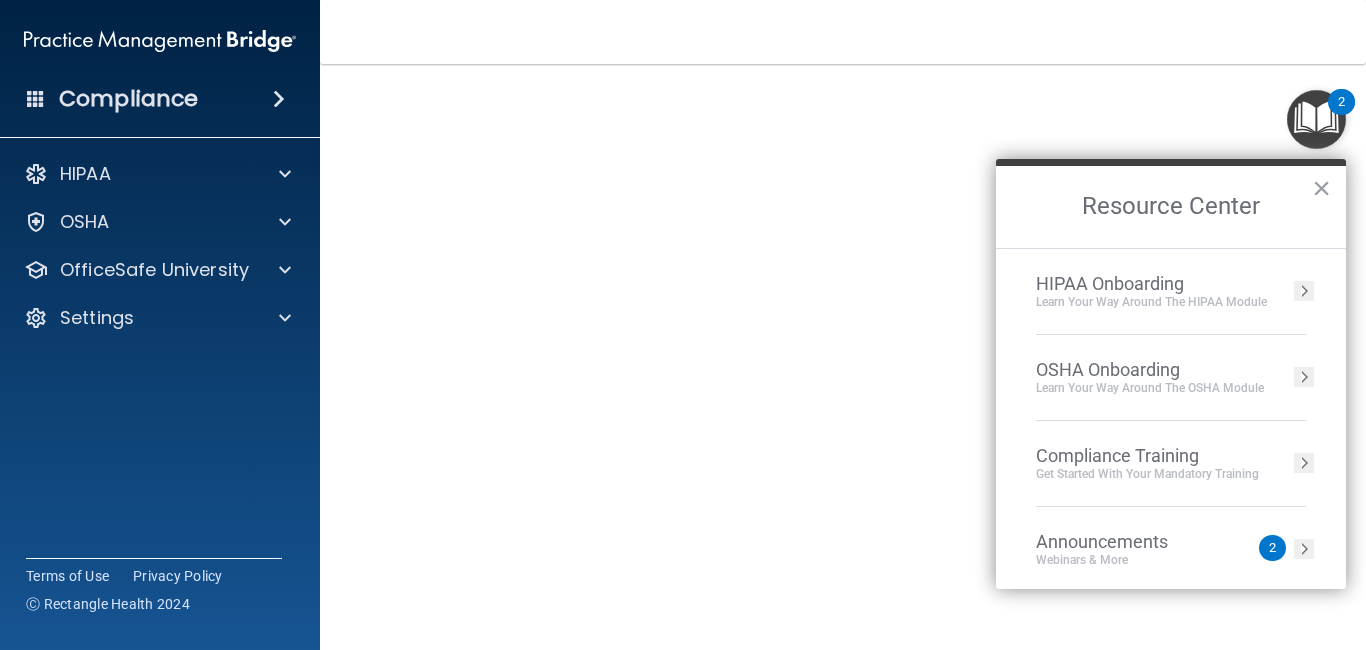 click at bounding box center (1316, 119) 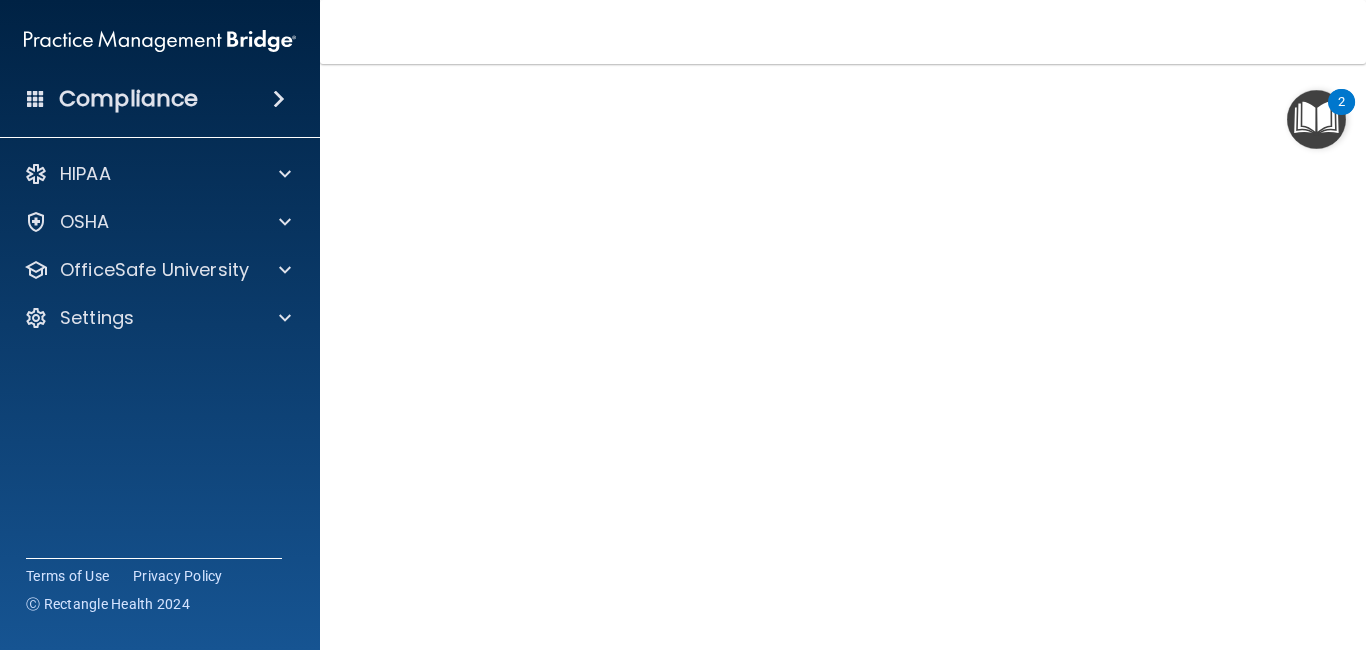scroll, scrollTop: 139, scrollLeft: 0, axis: vertical 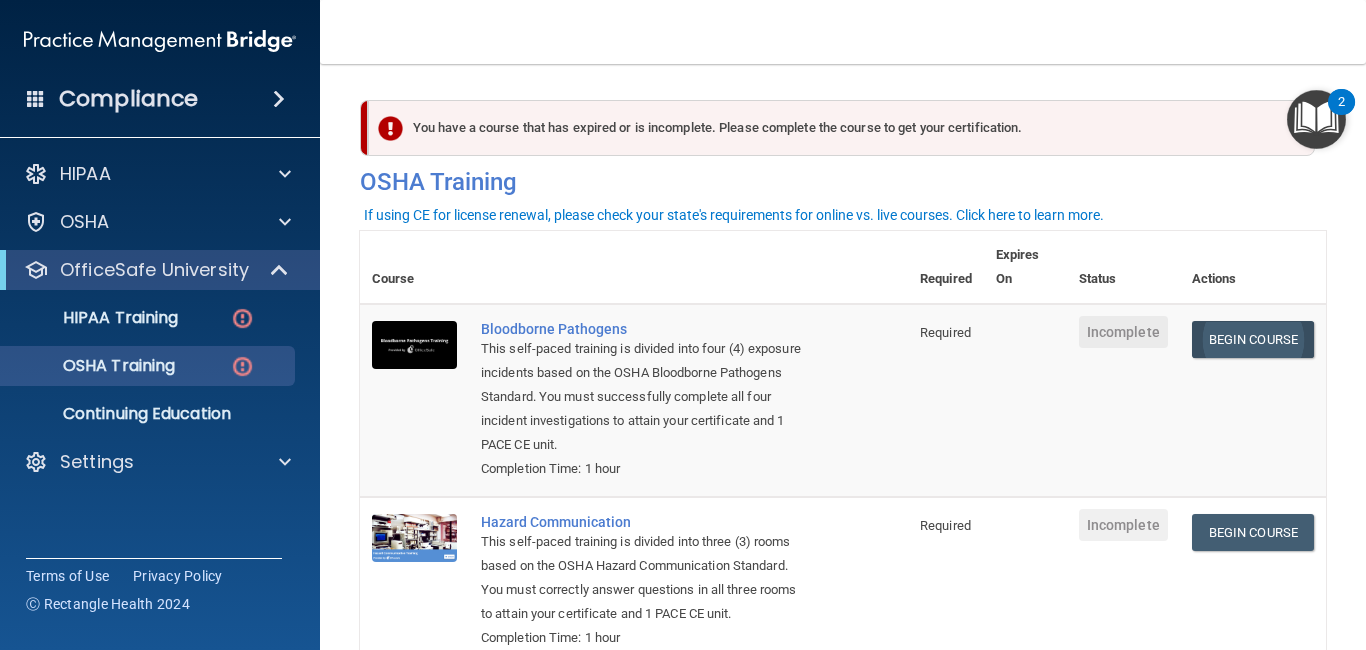 click on "Begin Course" at bounding box center (1253, 339) 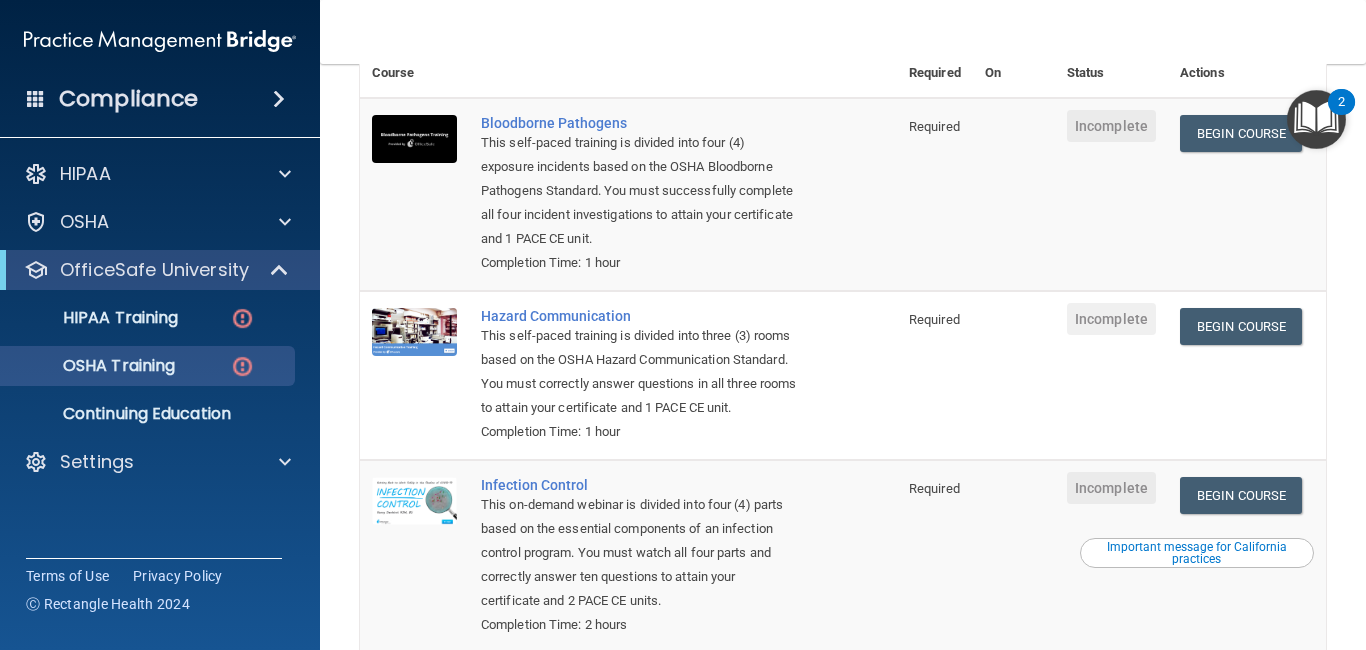 scroll, scrollTop: 0, scrollLeft: 0, axis: both 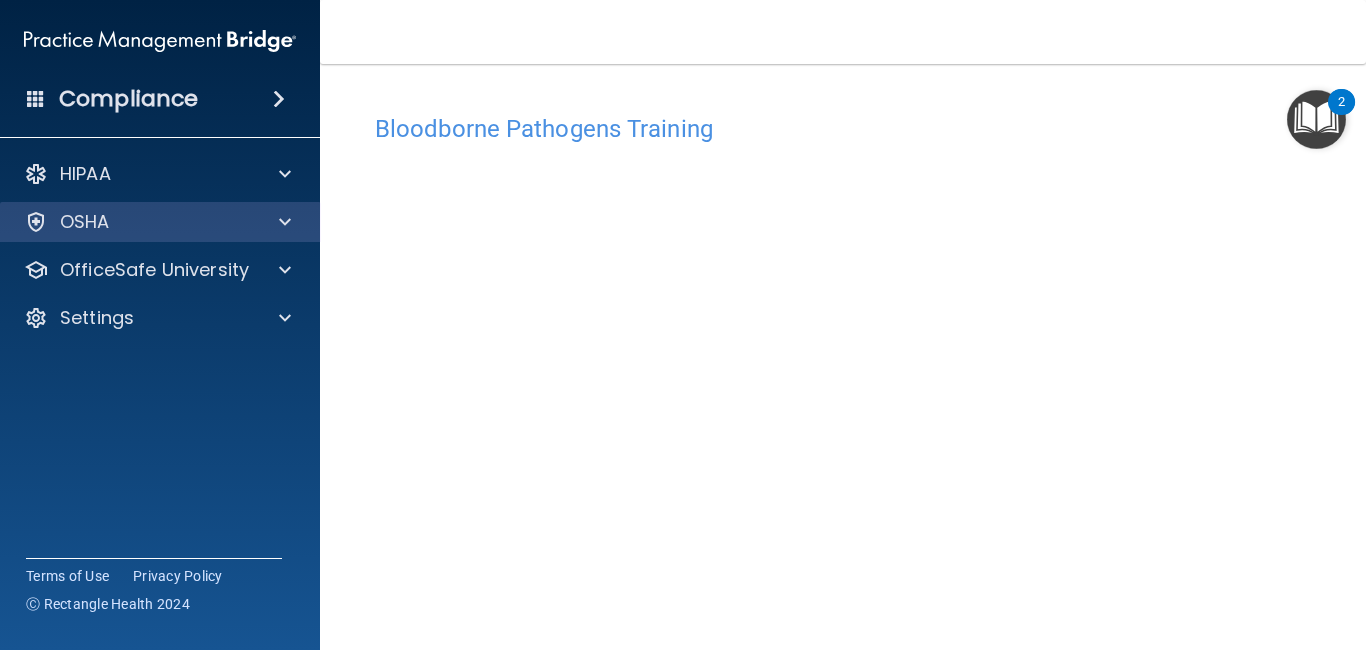 click on "OSHA" at bounding box center [133, 222] 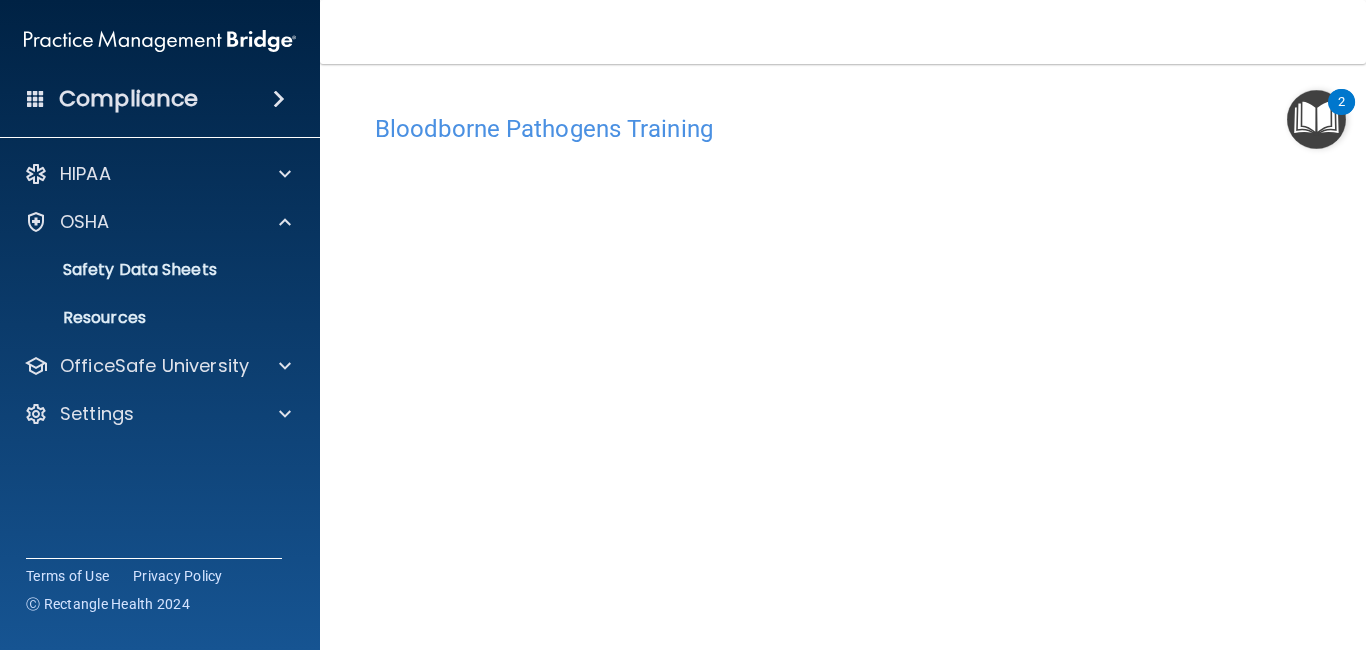 click on "Compliance" at bounding box center [128, 99] 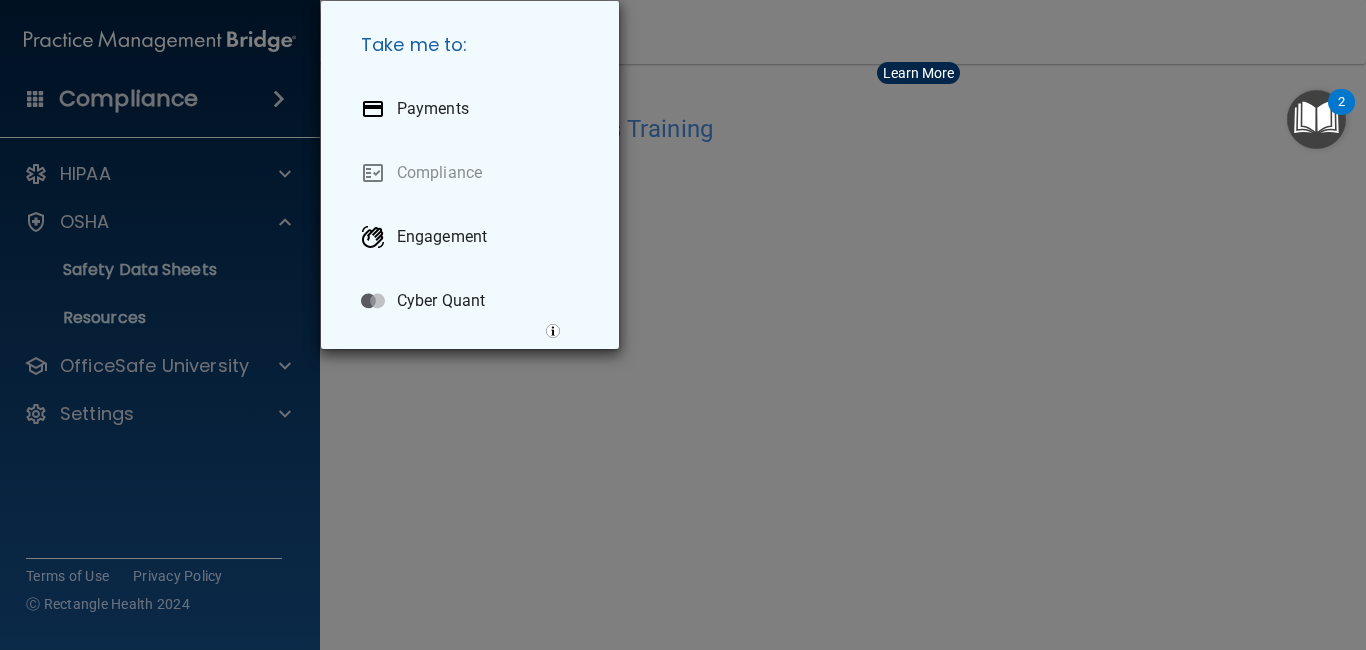 click on "Take me to:             Payments                   Compliance                     Engagement                     Cyber Quant" at bounding box center (683, 325) 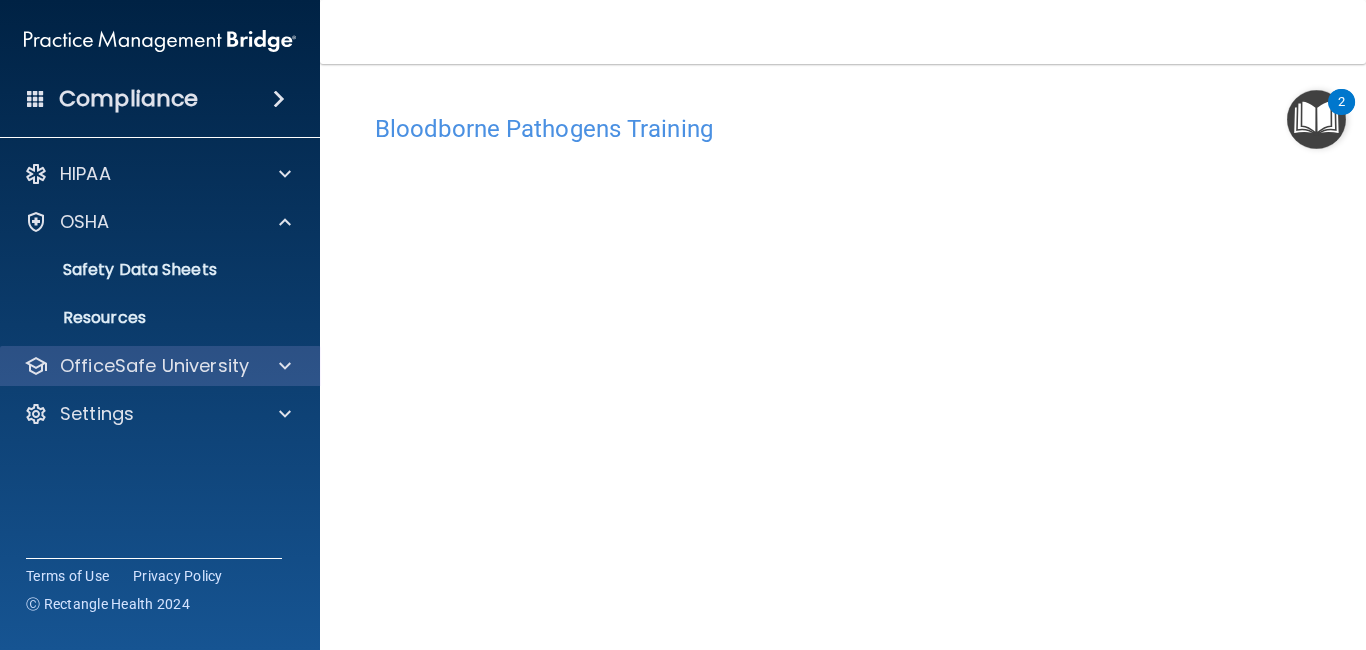 click on "OfficeSafe University" at bounding box center [154, 366] 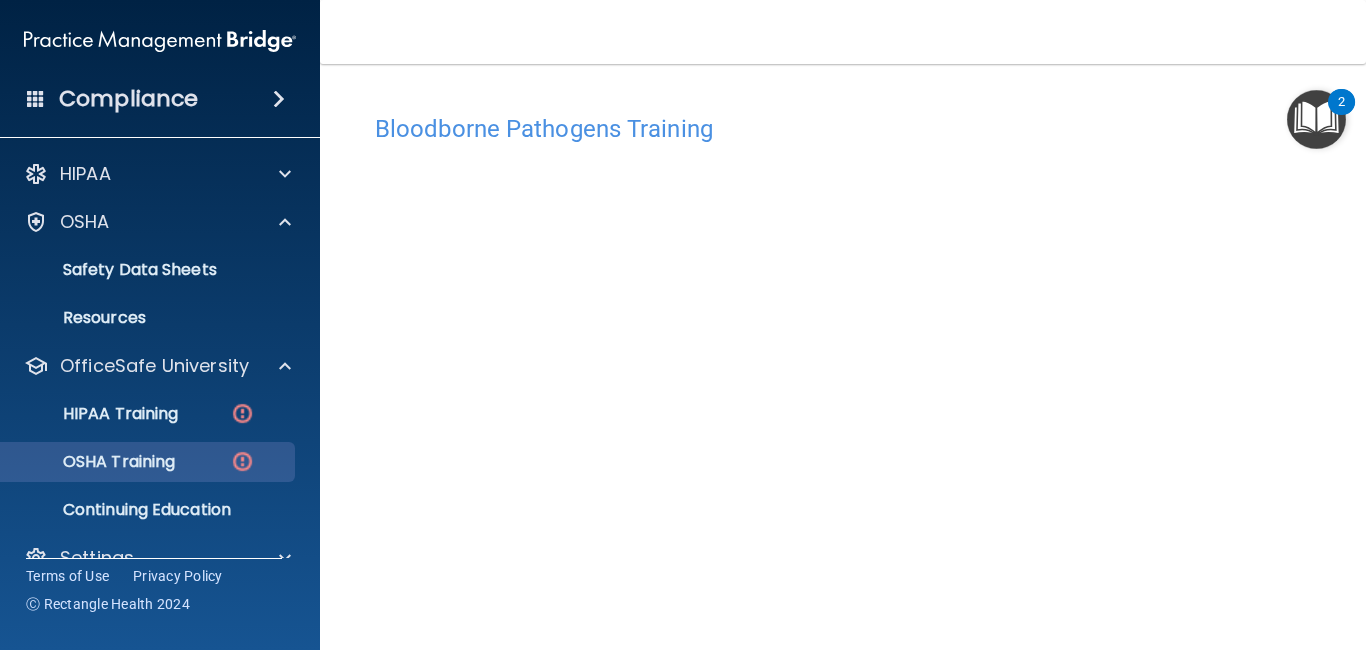 click on "OSHA Training" at bounding box center (94, 462) 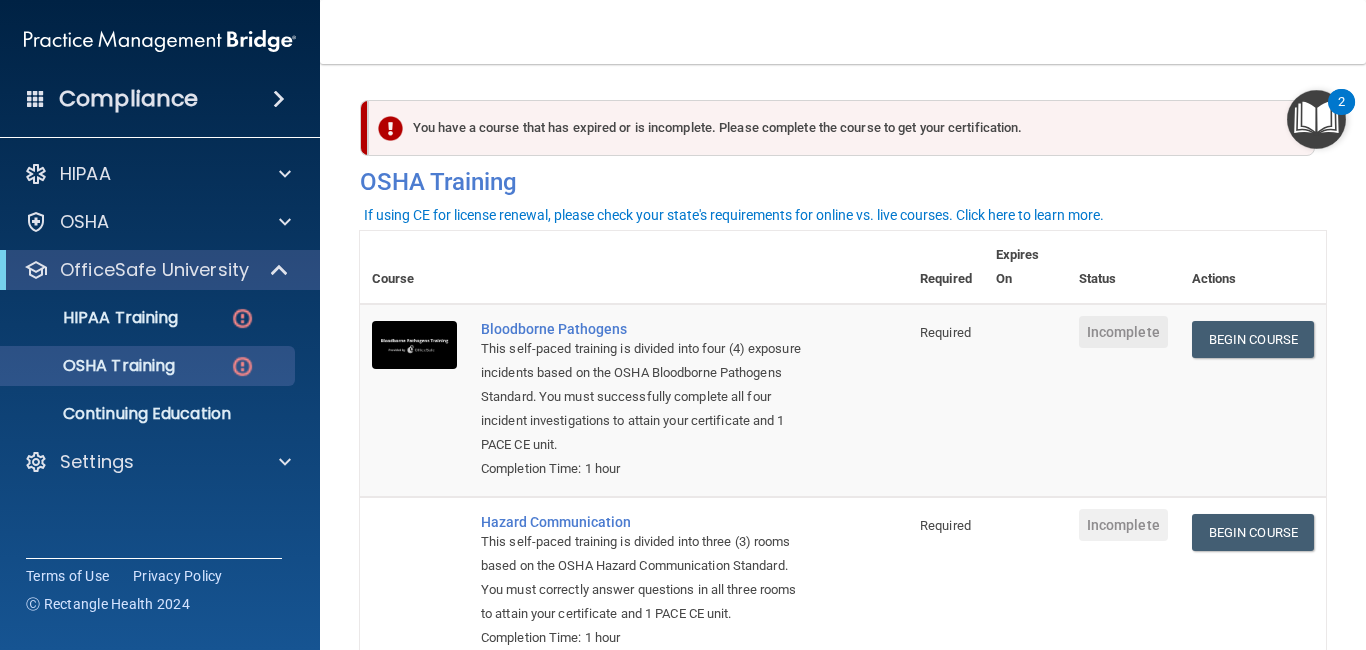 scroll, scrollTop: 0, scrollLeft: 0, axis: both 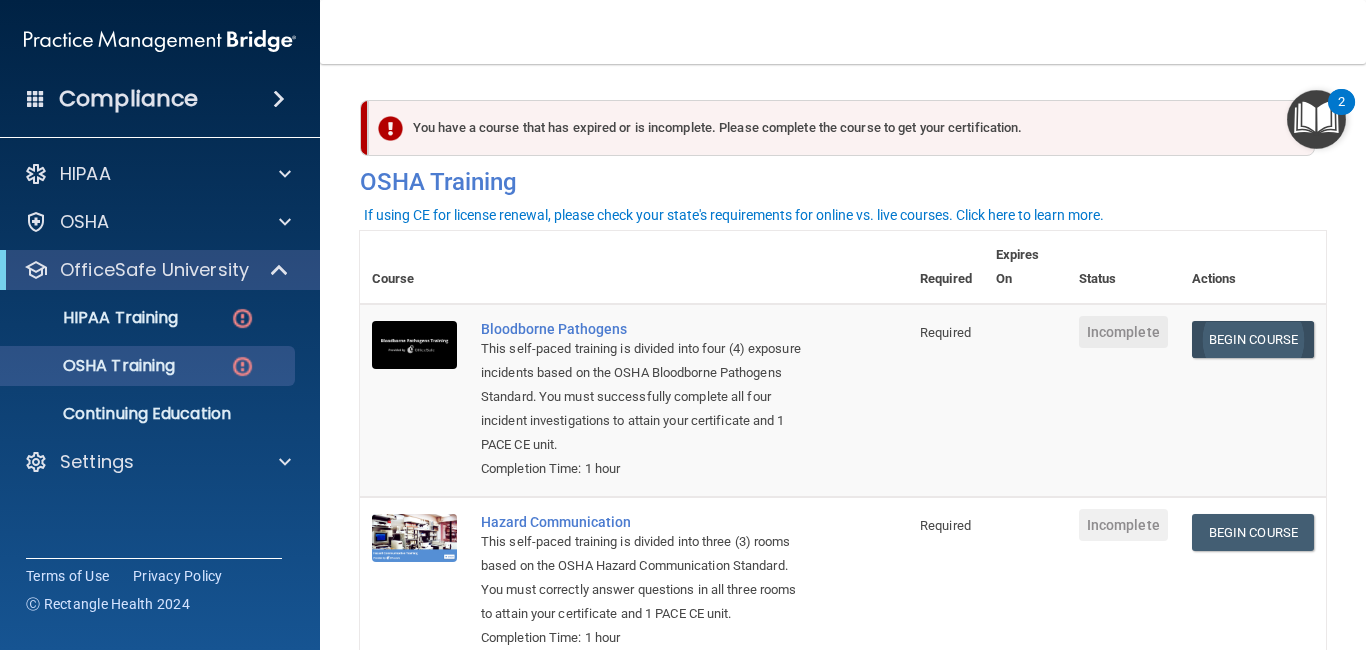 click on "Begin Course" at bounding box center [1253, 339] 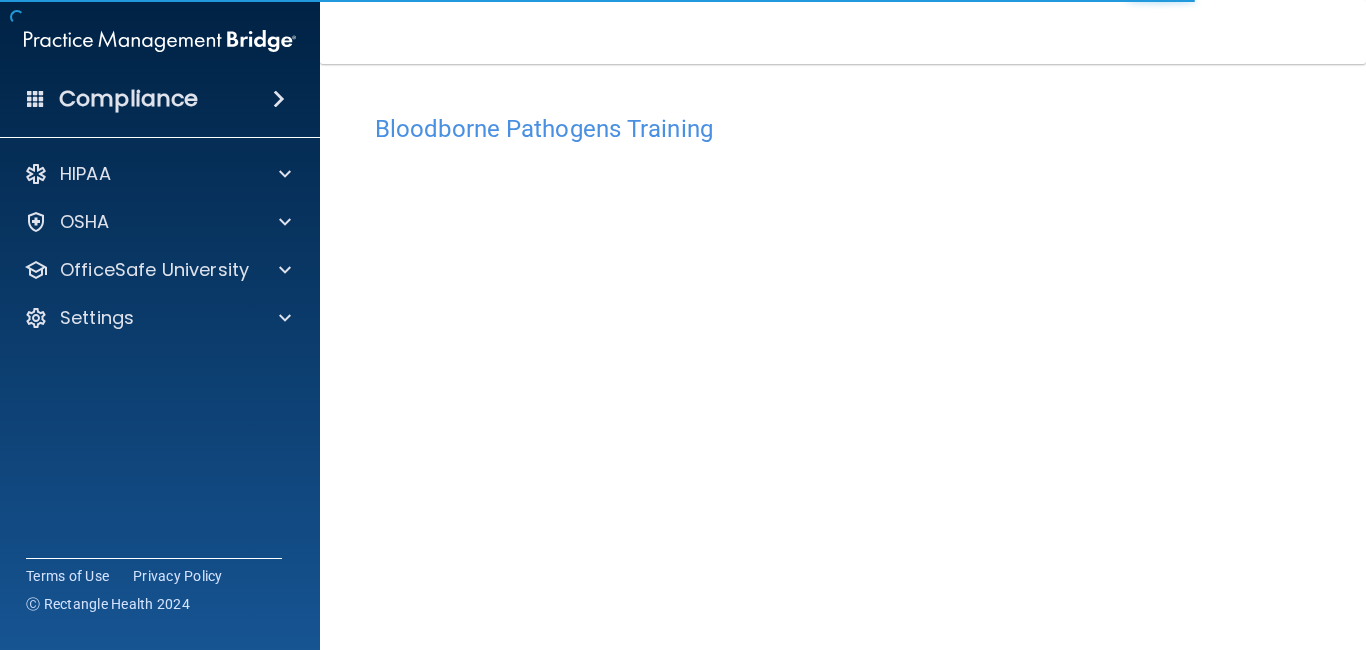 scroll, scrollTop: 0, scrollLeft: 0, axis: both 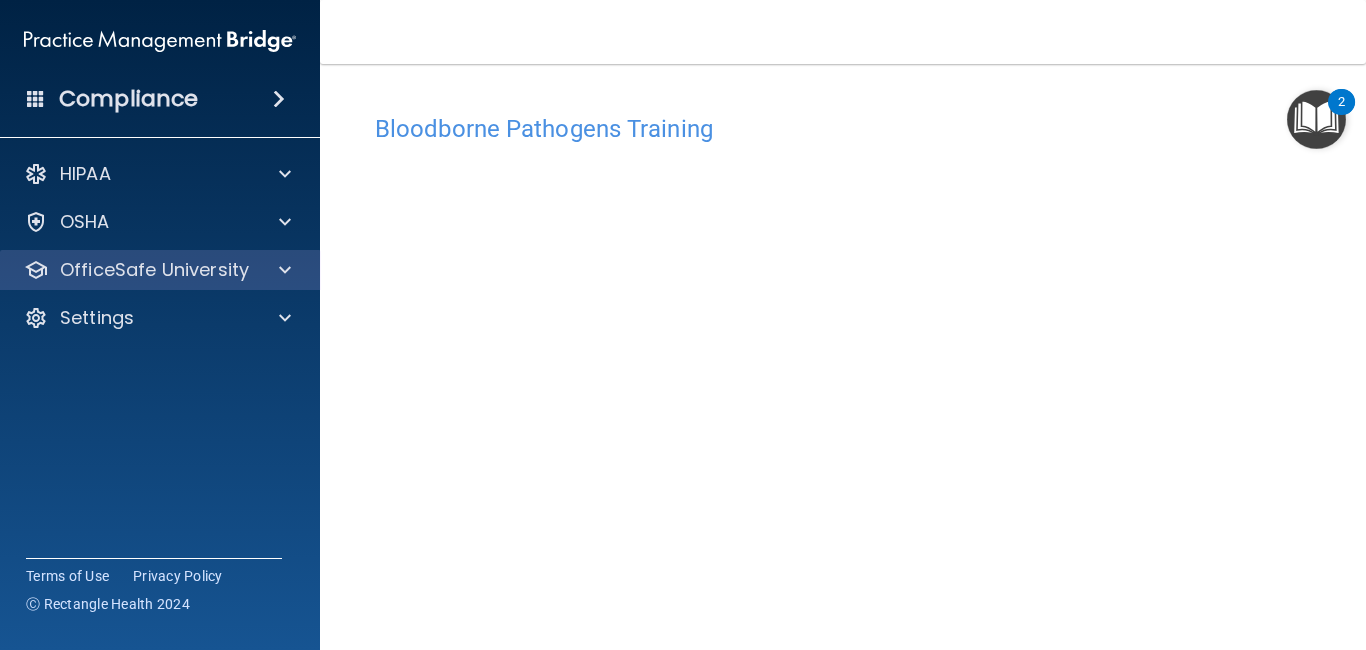 click on "OfficeSafe University" at bounding box center [160, 270] 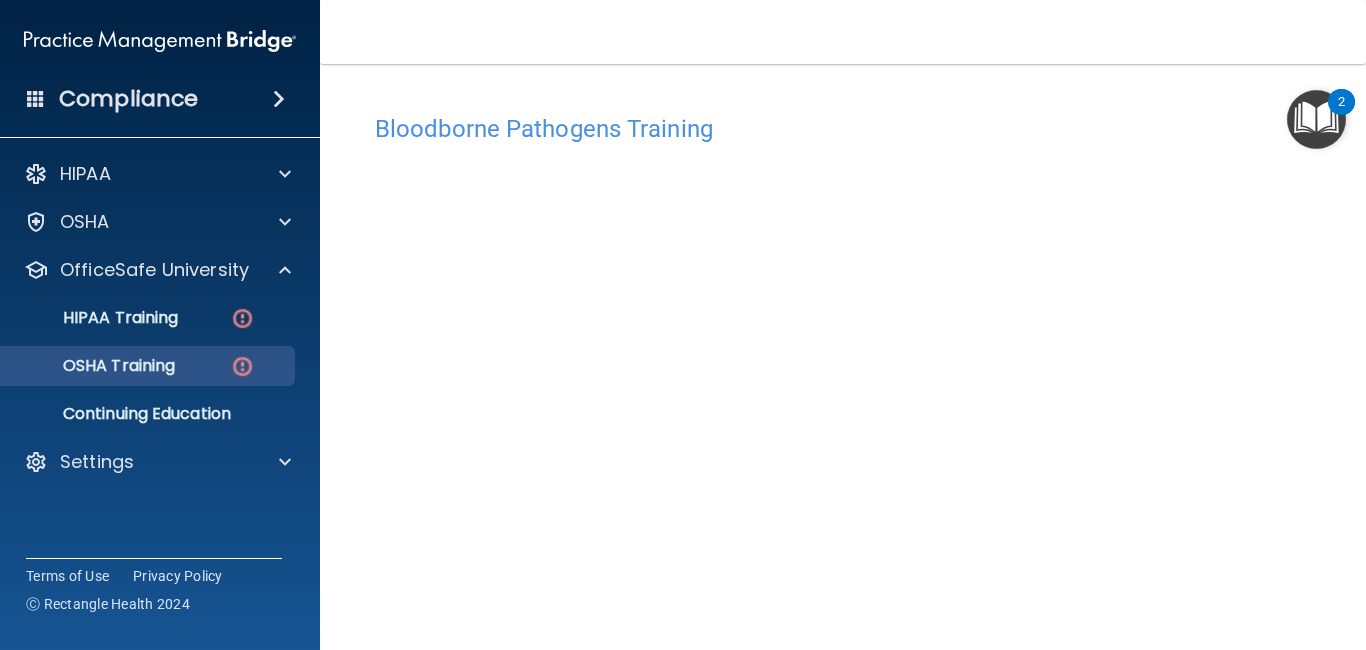 click on "OSHA Training" at bounding box center [94, 366] 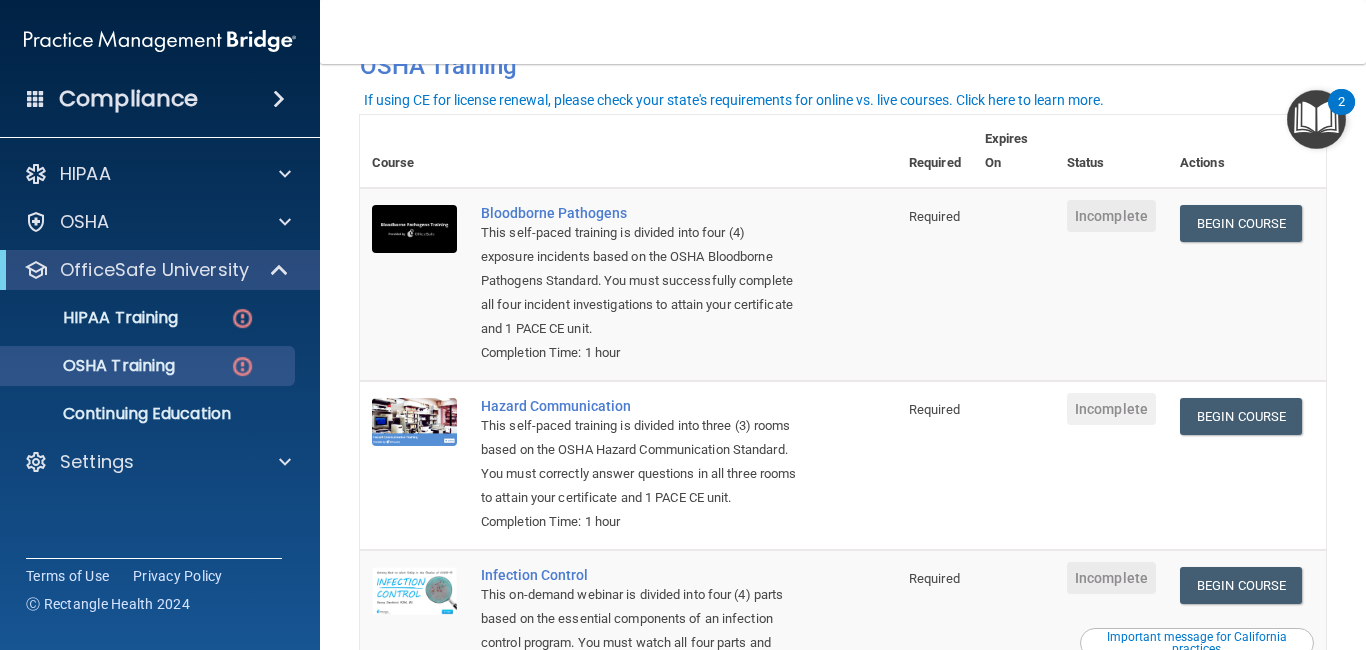 scroll, scrollTop: 159, scrollLeft: 0, axis: vertical 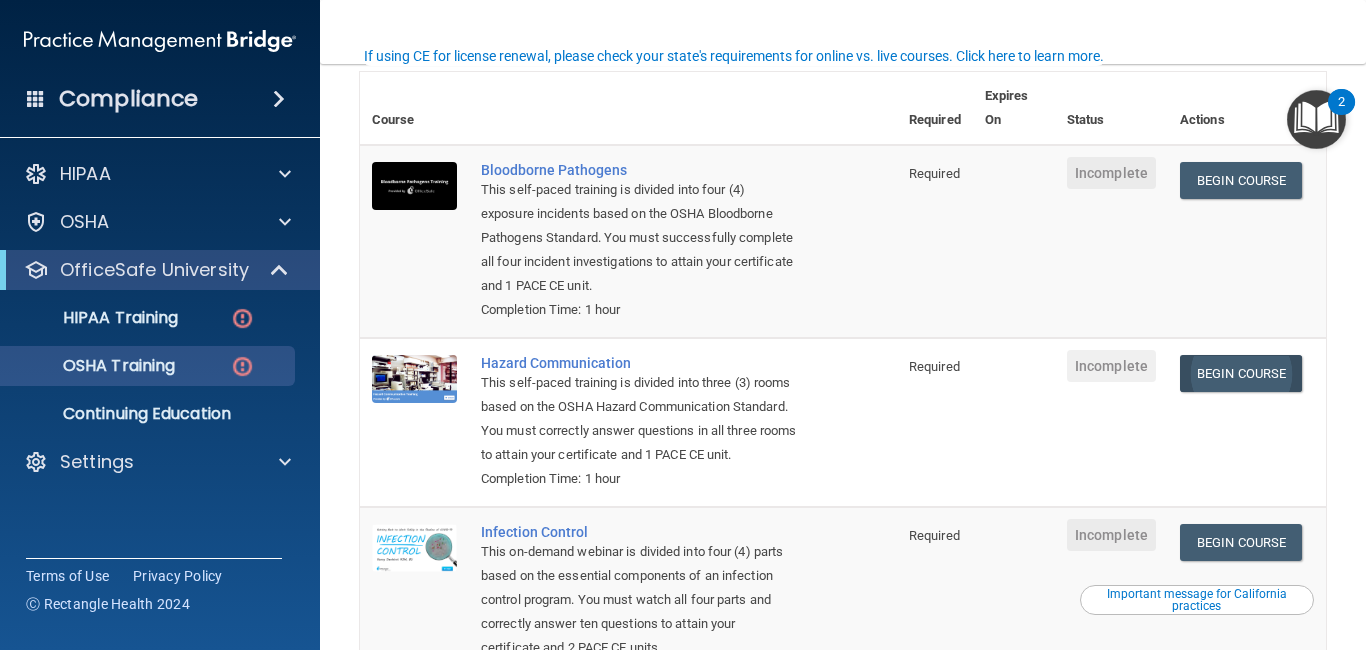 click on "Begin Course" at bounding box center [1241, 373] 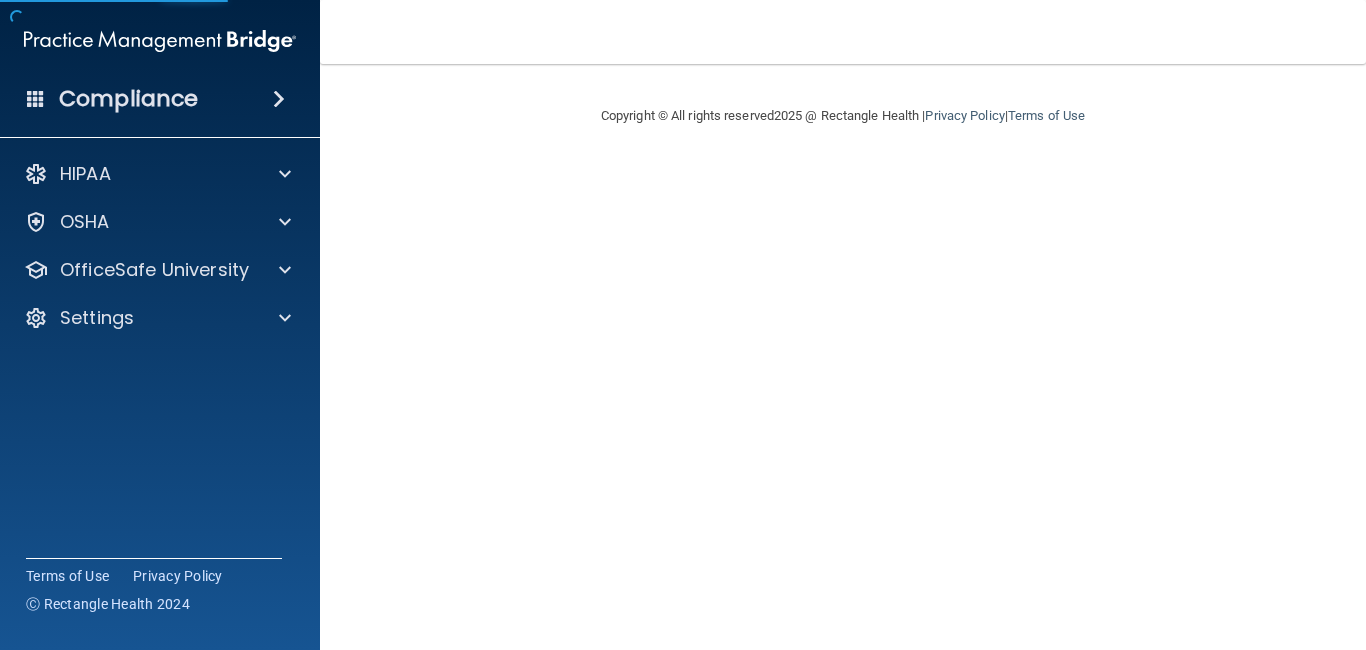 scroll, scrollTop: 0, scrollLeft: 0, axis: both 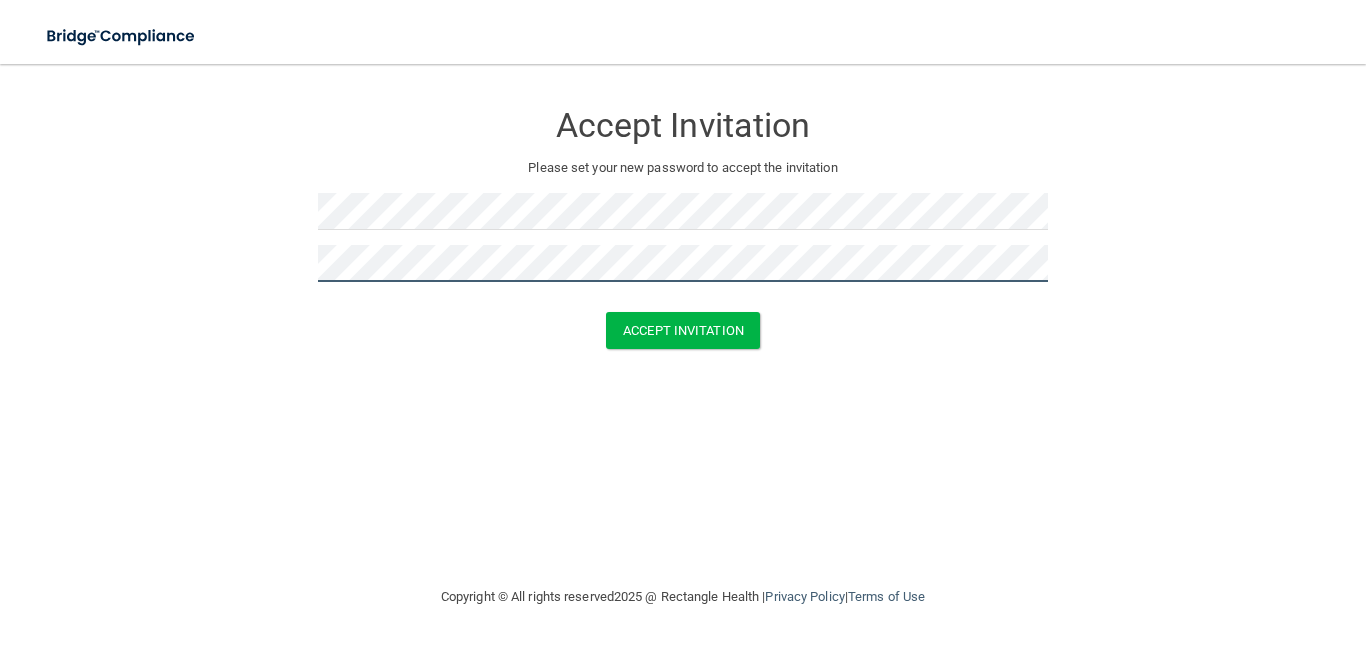 click on "Accept Invitation" at bounding box center [683, 330] 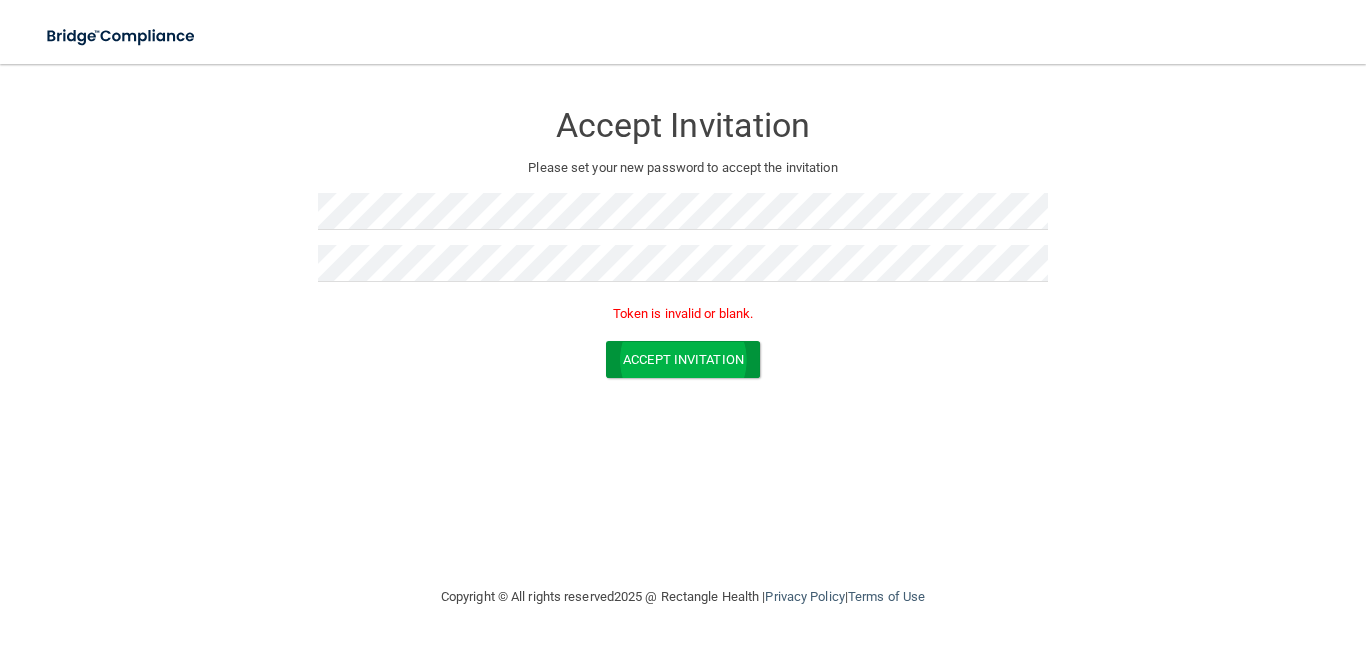 click on "Accept Invitation" at bounding box center (683, 359) 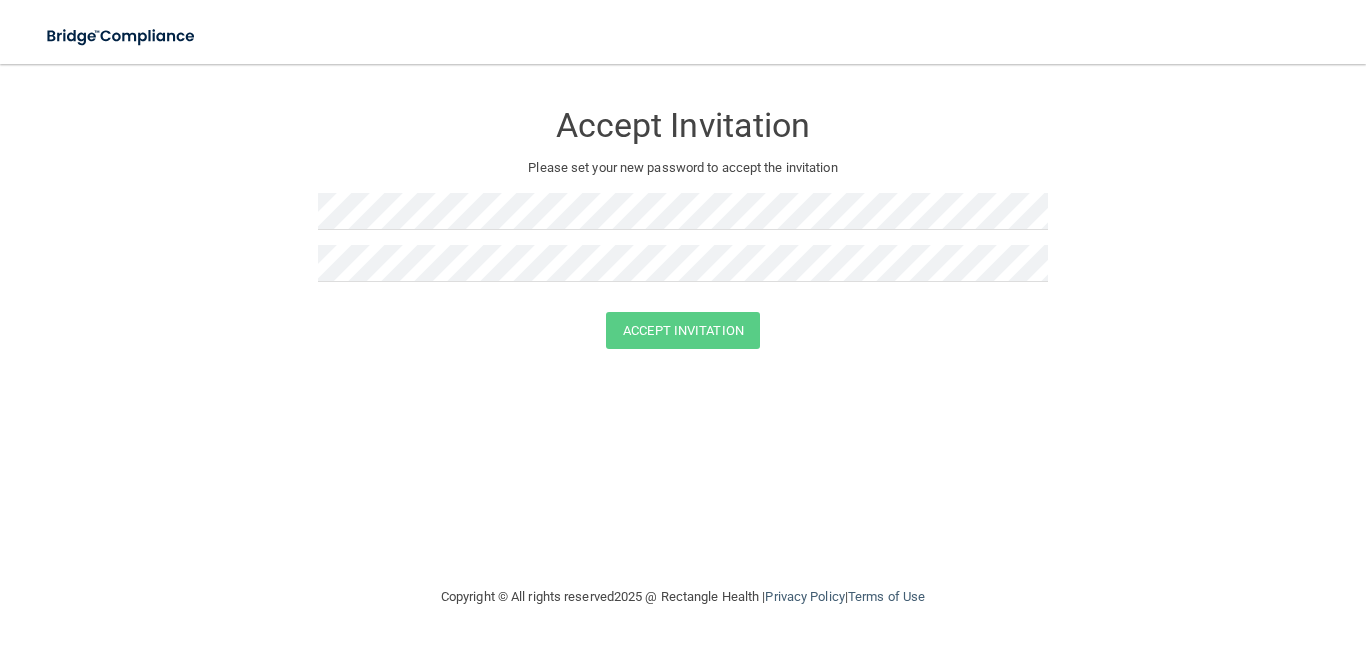 scroll, scrollTop: 0, scrollLeft: 0, axis: both 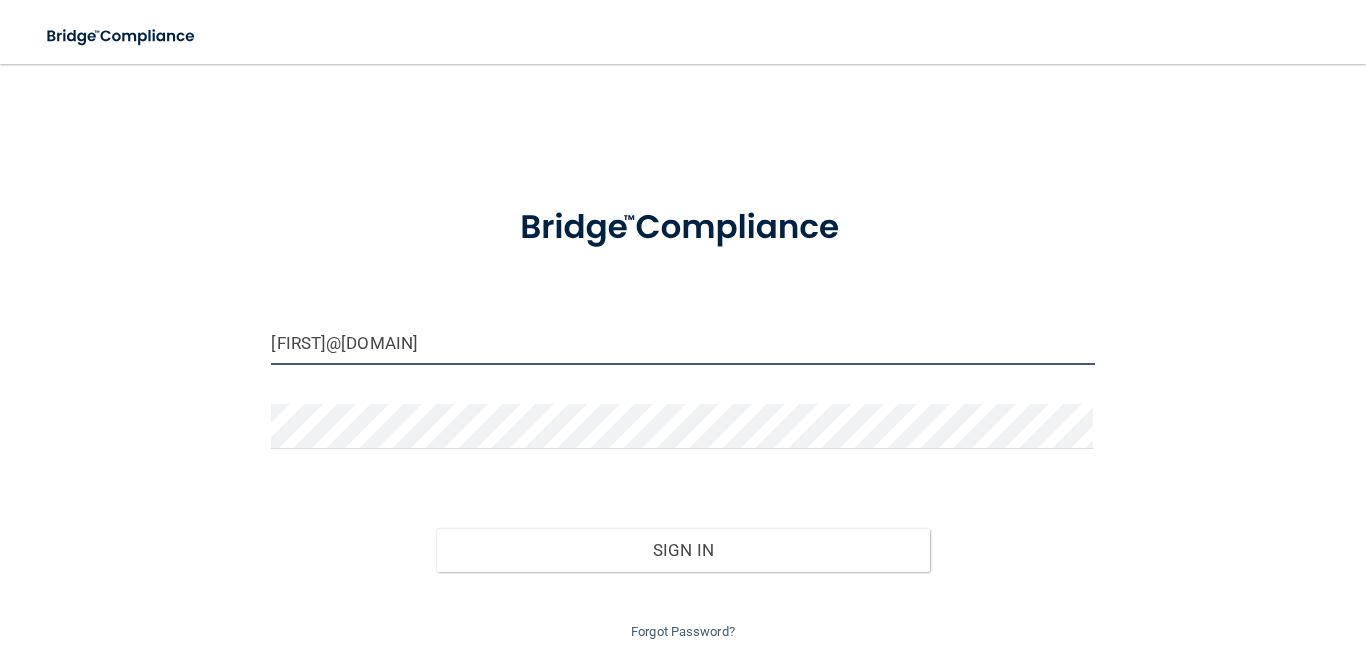 type on "[FIRST]@[DOMAIN]" 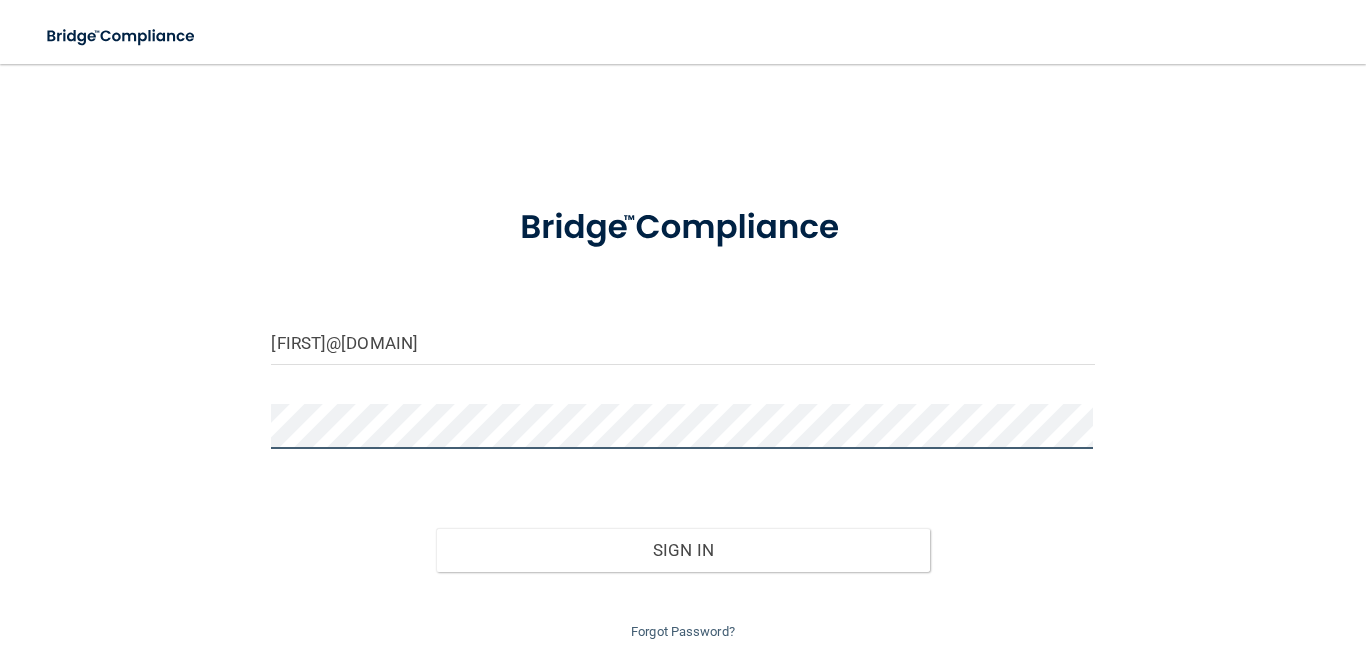 click on "Sign In" at bounding box center (683, 550) 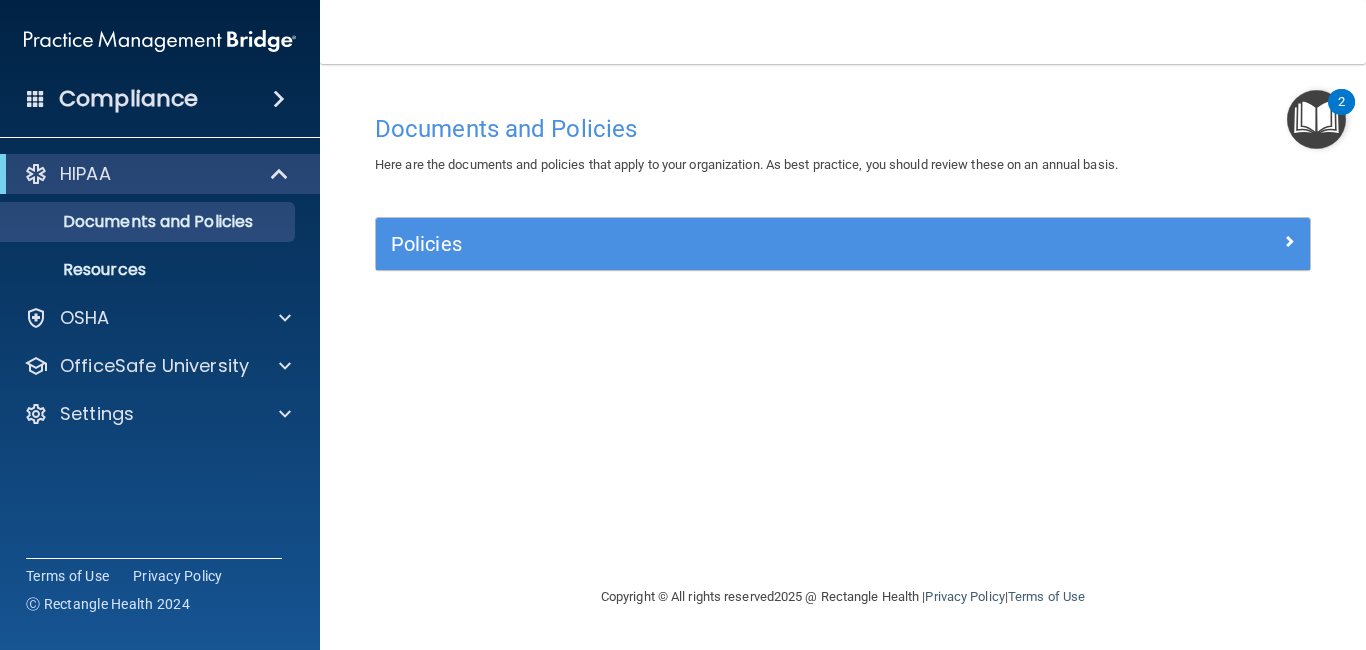 click on "Policies" at bounding box center [726, 244] 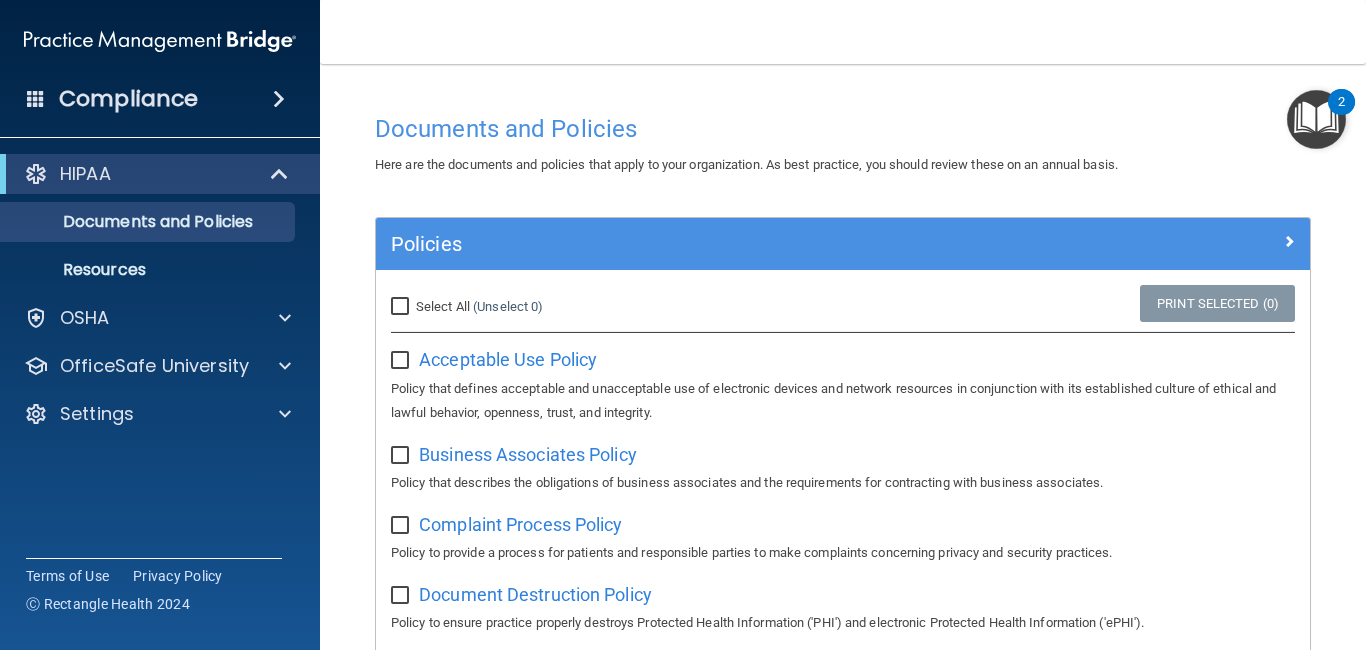 click on "Select All   (Unselect 0)    Unselect All" at bounding box center (402, 307) 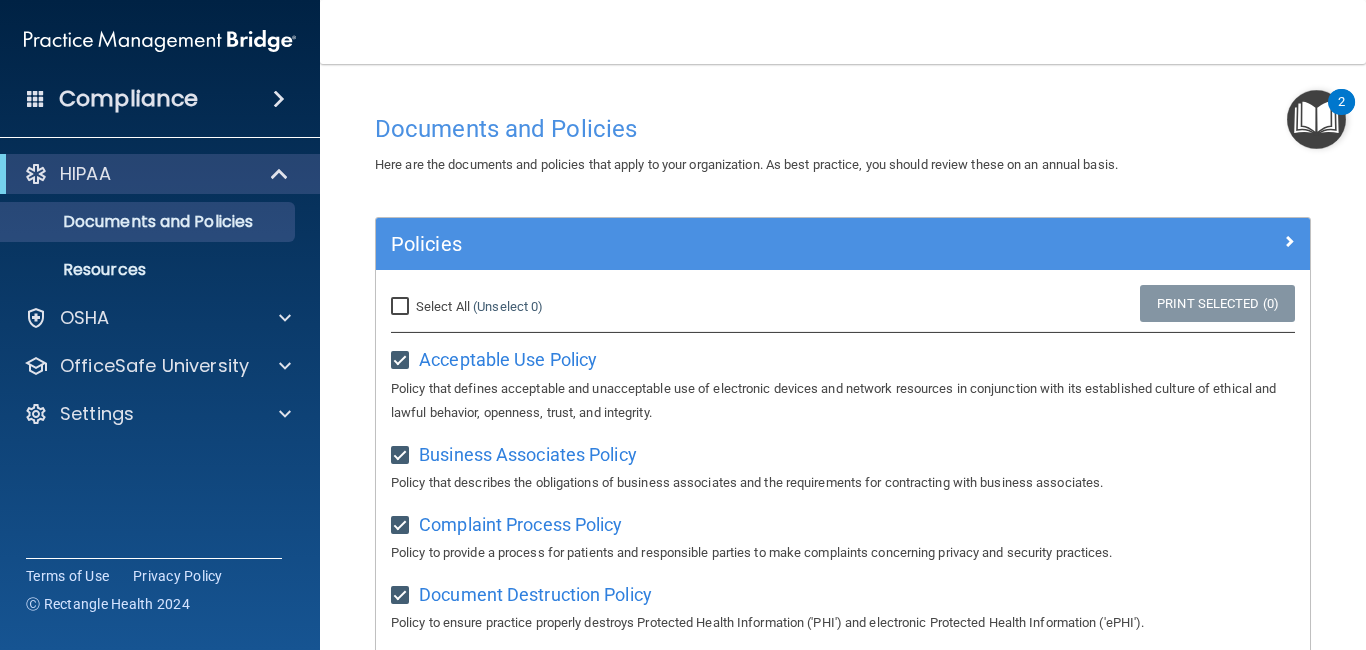checkbox on "true" 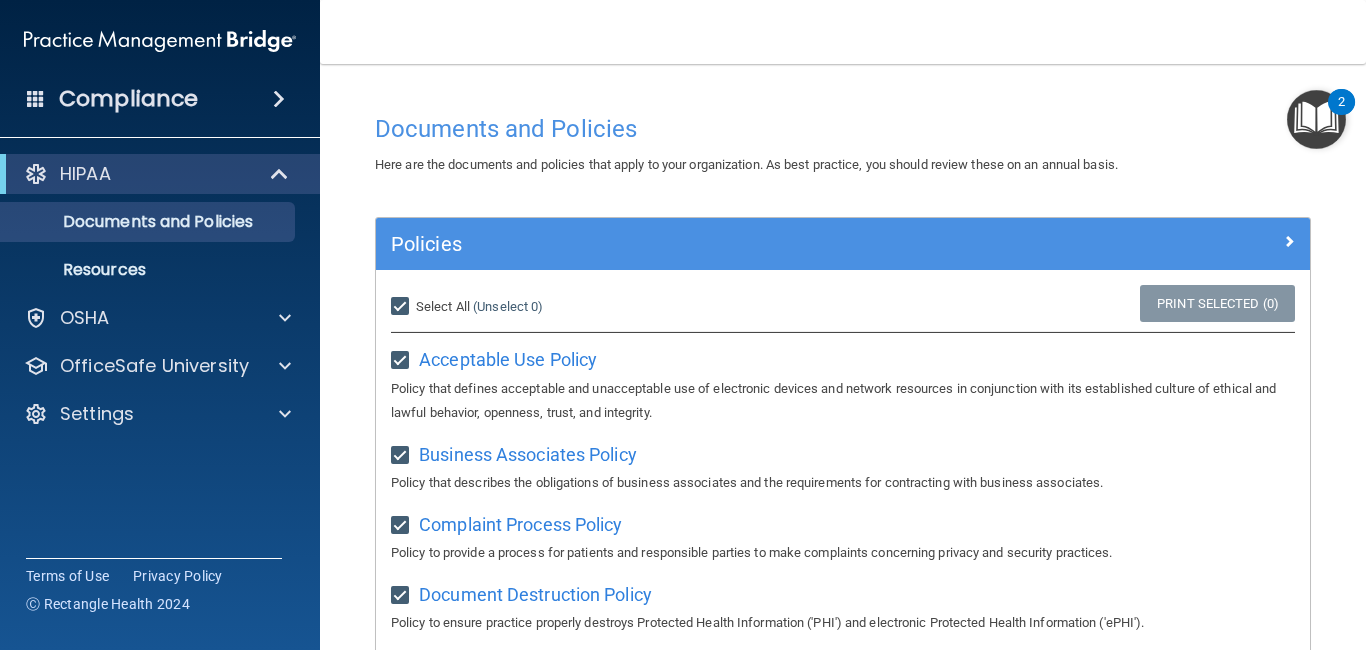 checkbox on "true" 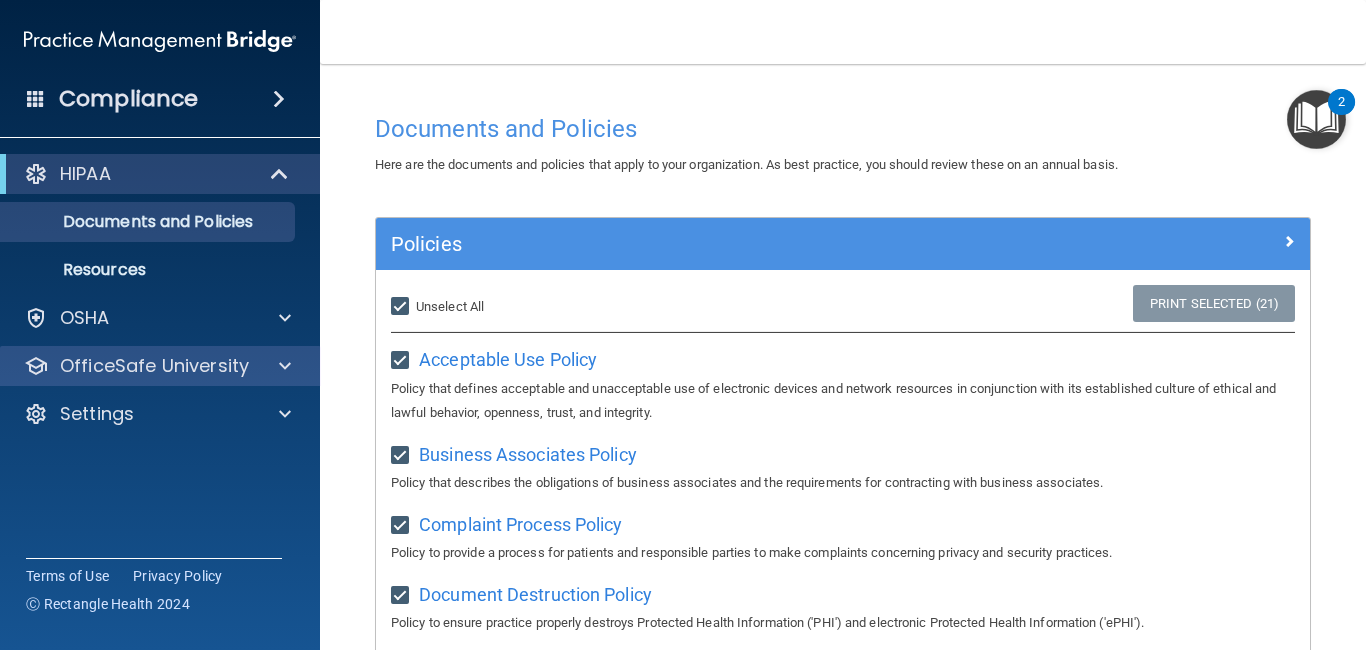 scroll, scrollTop: 0, scrollLeft: 0, axis: both 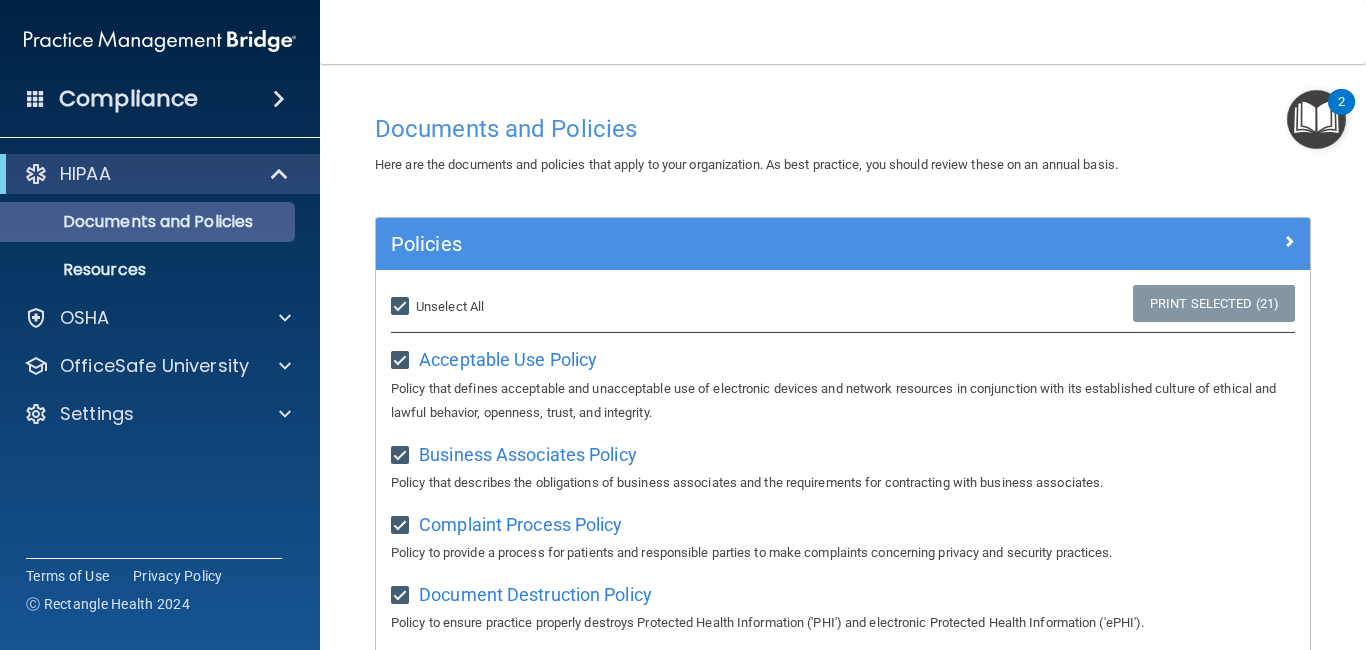 click on "Documents and Policies" at bounding box center [149, 222] 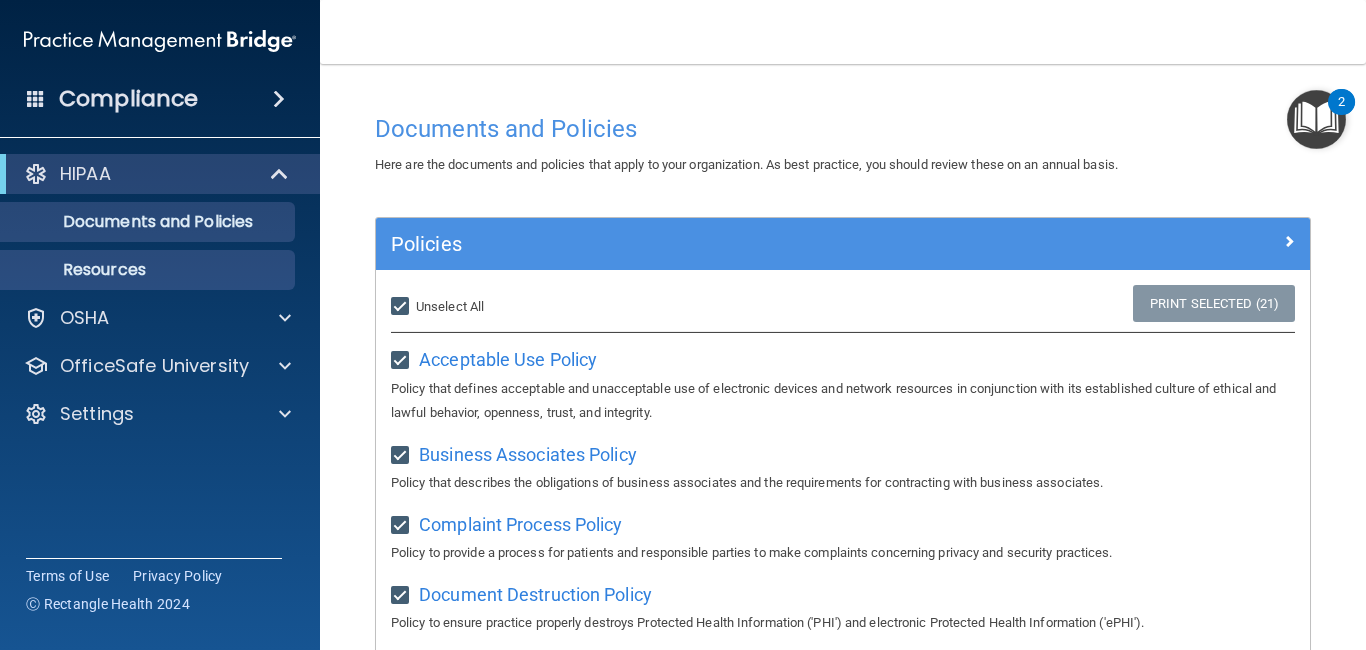 click on "Resources" at bounding box center (137, 270) 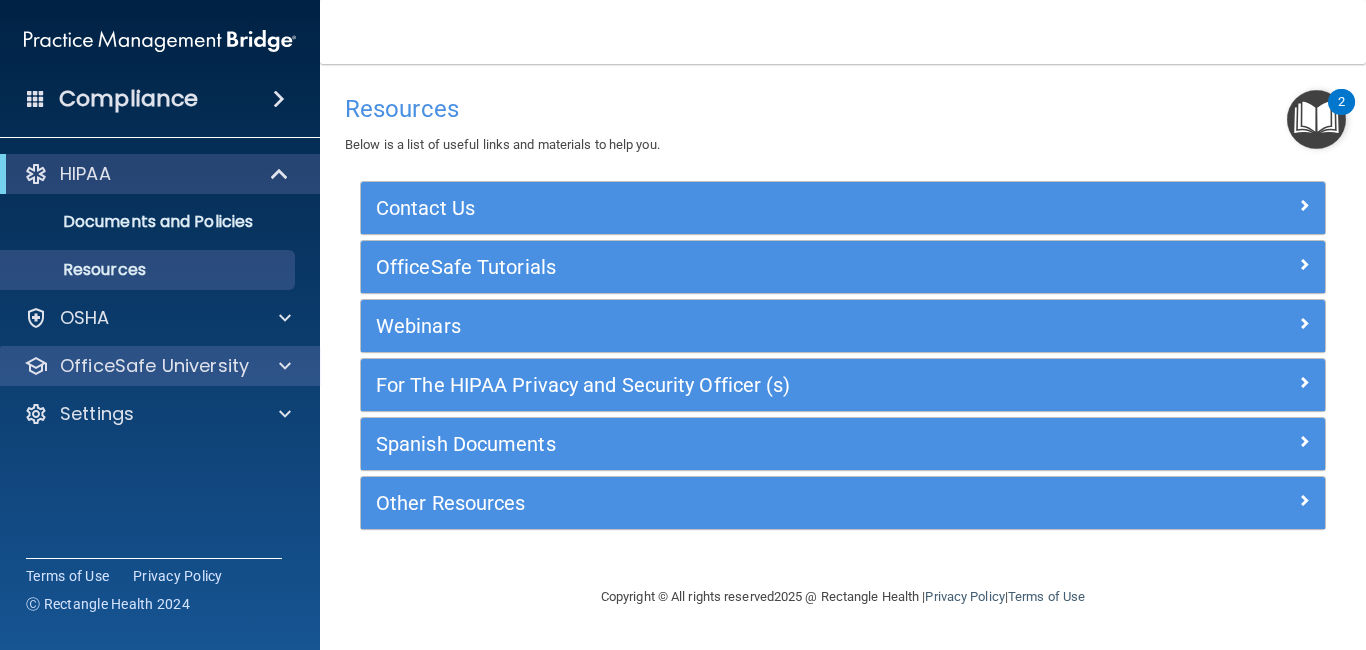 click on "OfficeSafe University" at bounding box center (154, 366) 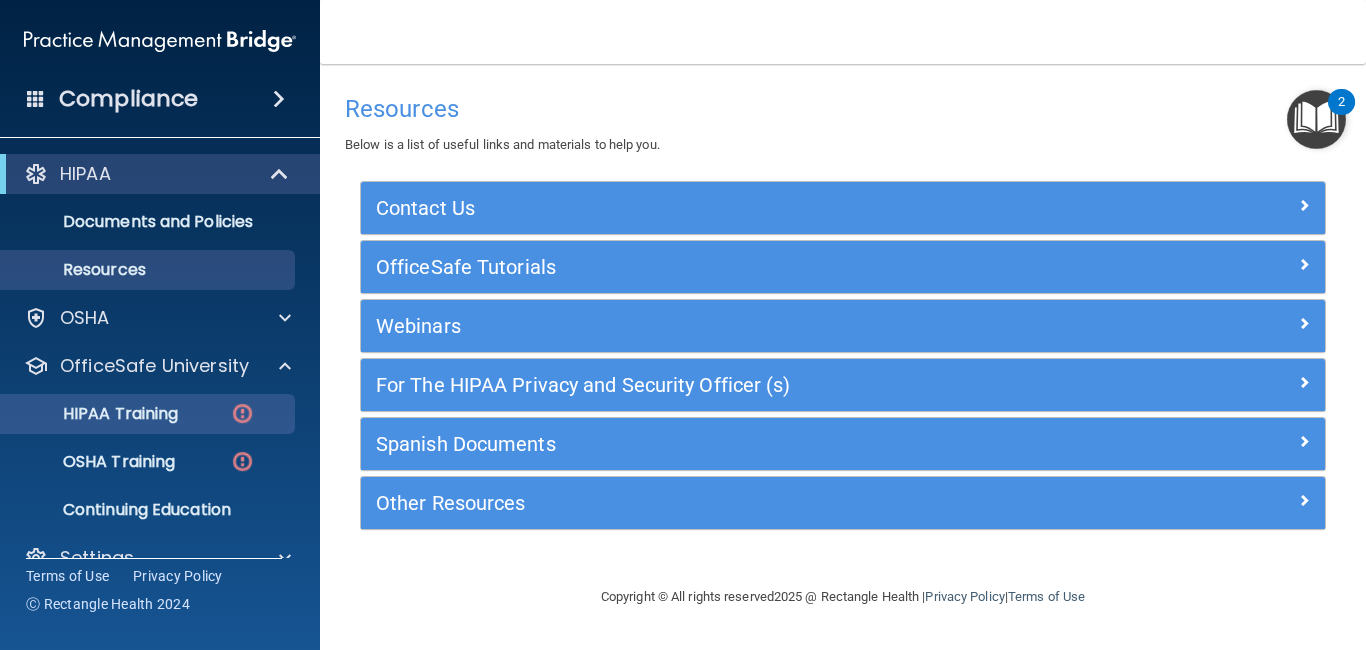 click on "HIPAA Training" at bounding box center (95, 414) 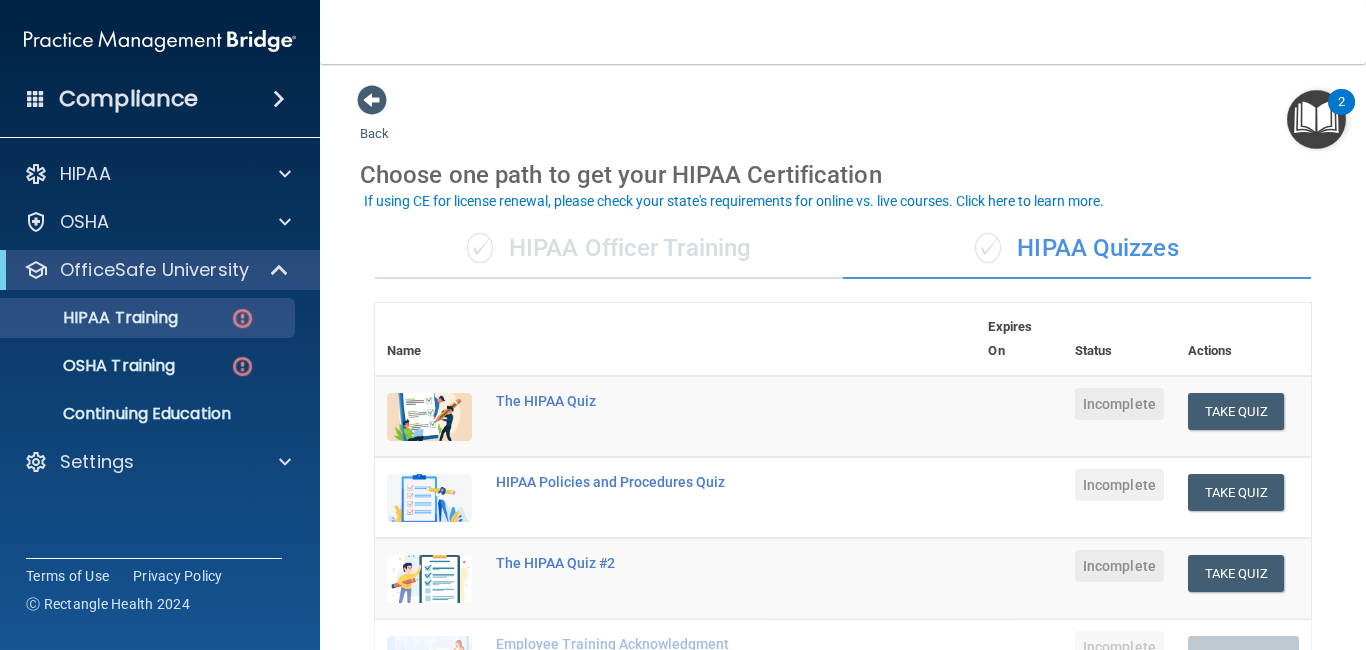 click on "✓   HIPAA Officer Training" at bounding box center [609, 249] 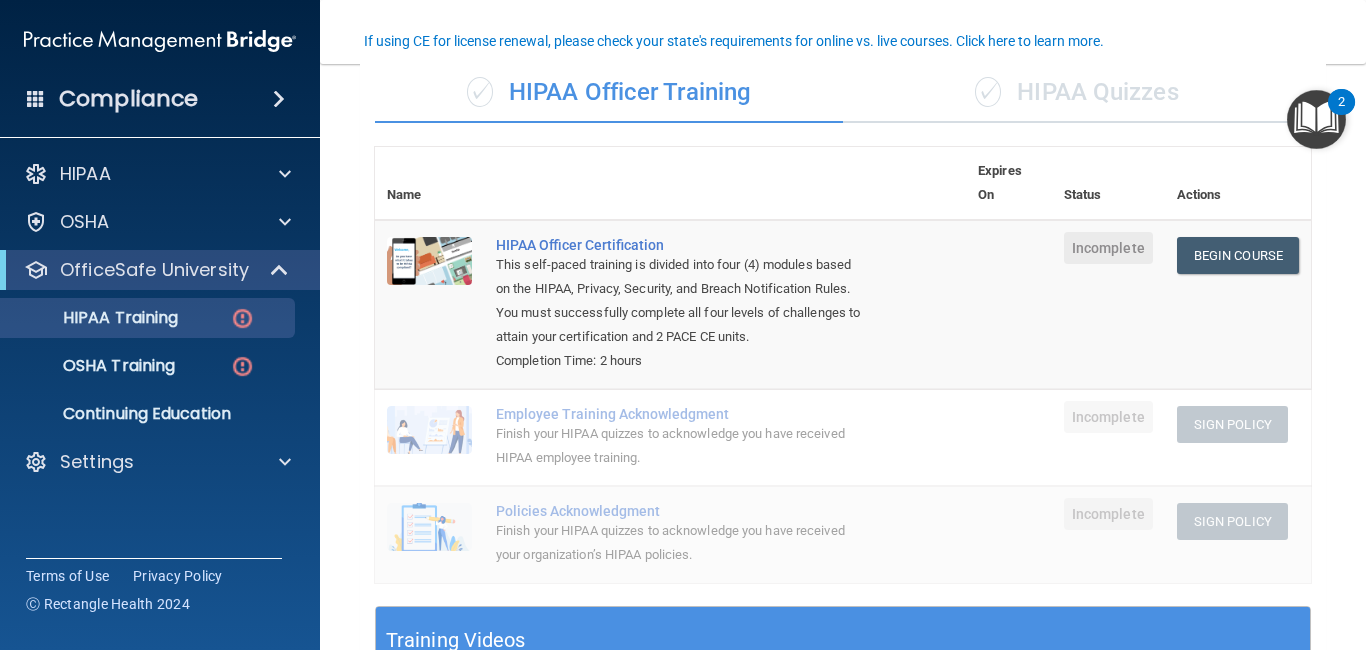 scroll, scrollTop: 146, scrollLeft: 0, axis: vertical 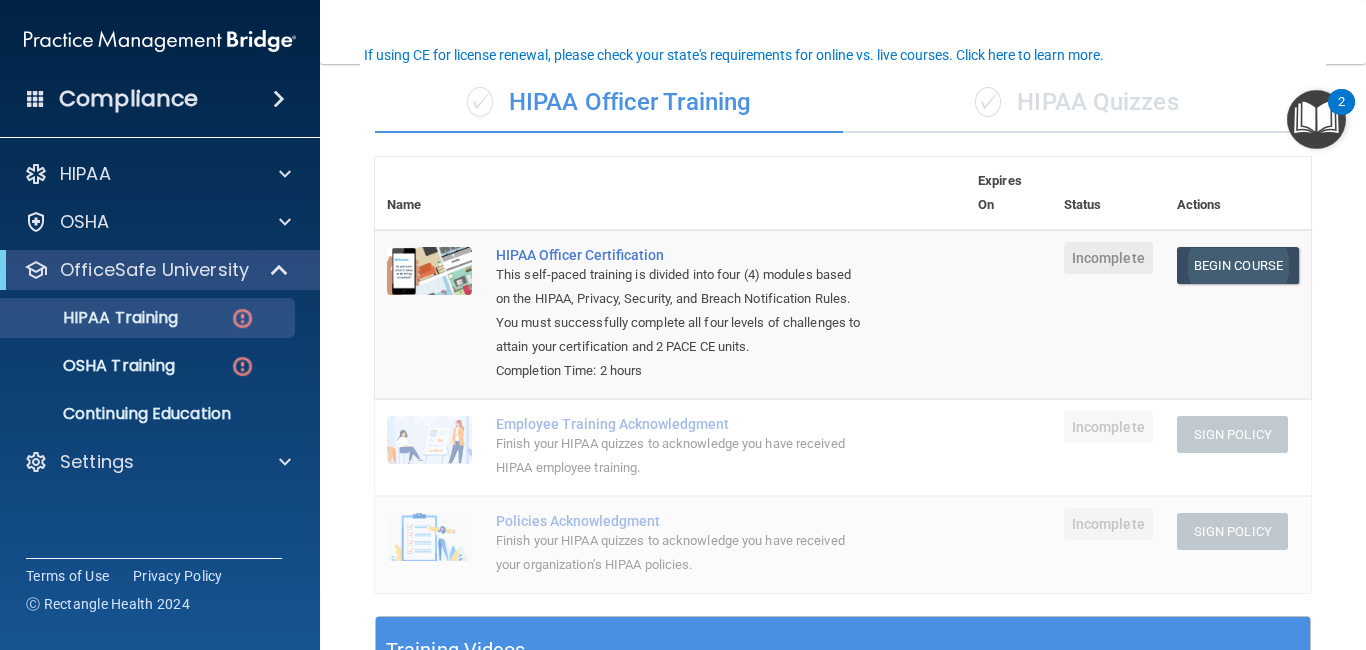 click on "Begin Course" at bounding box center (1238, 265) 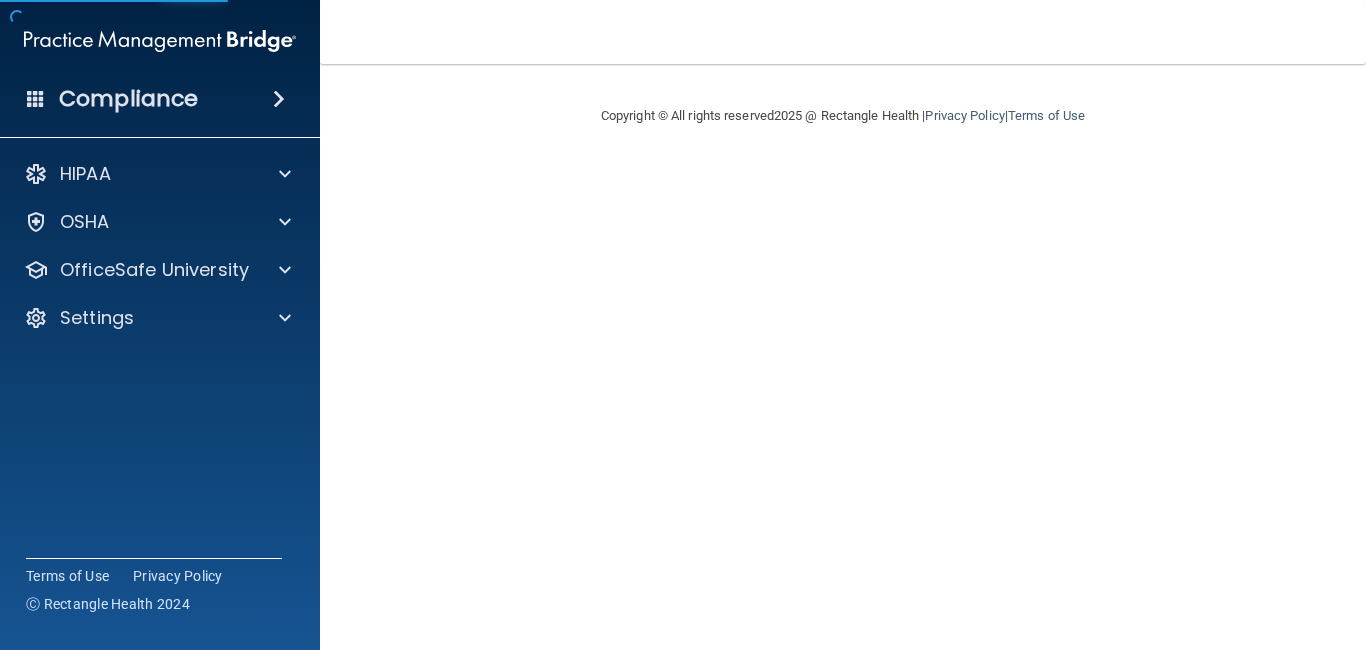 scroll, scrollTop: 0, scrollLeft: 0, axis: both 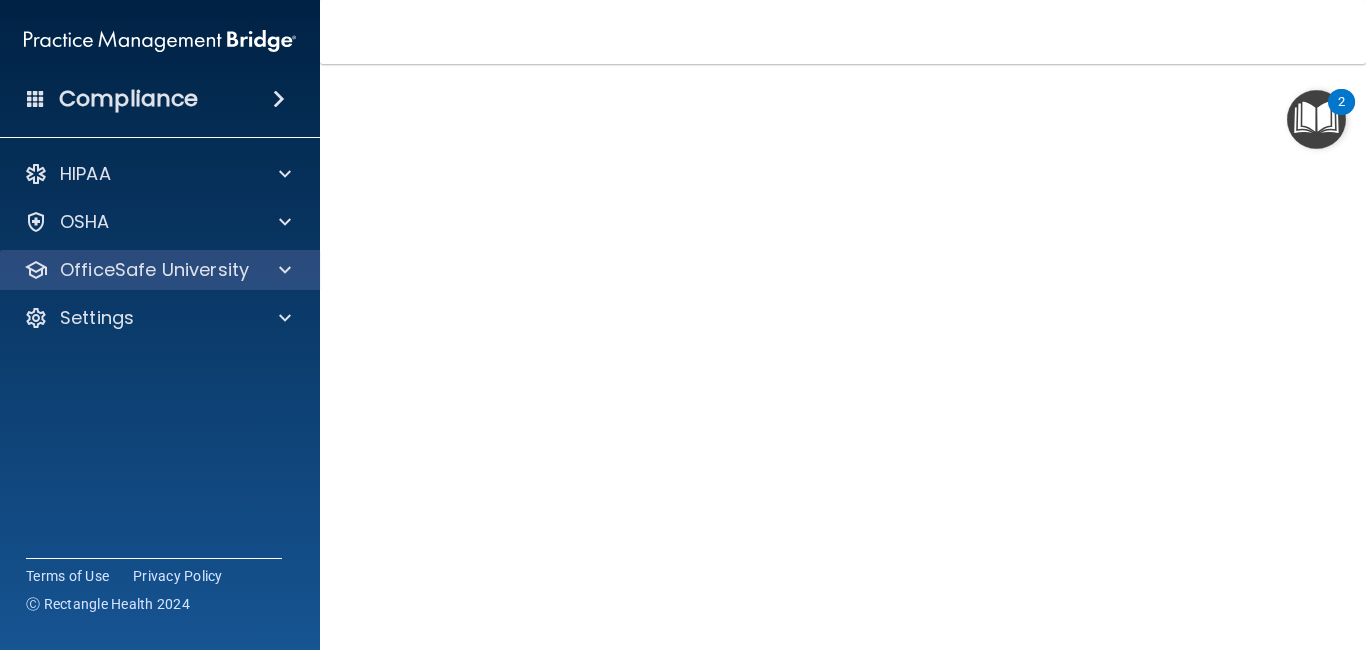 click on "OfficeSafe University" at bounding box center [154, 270] 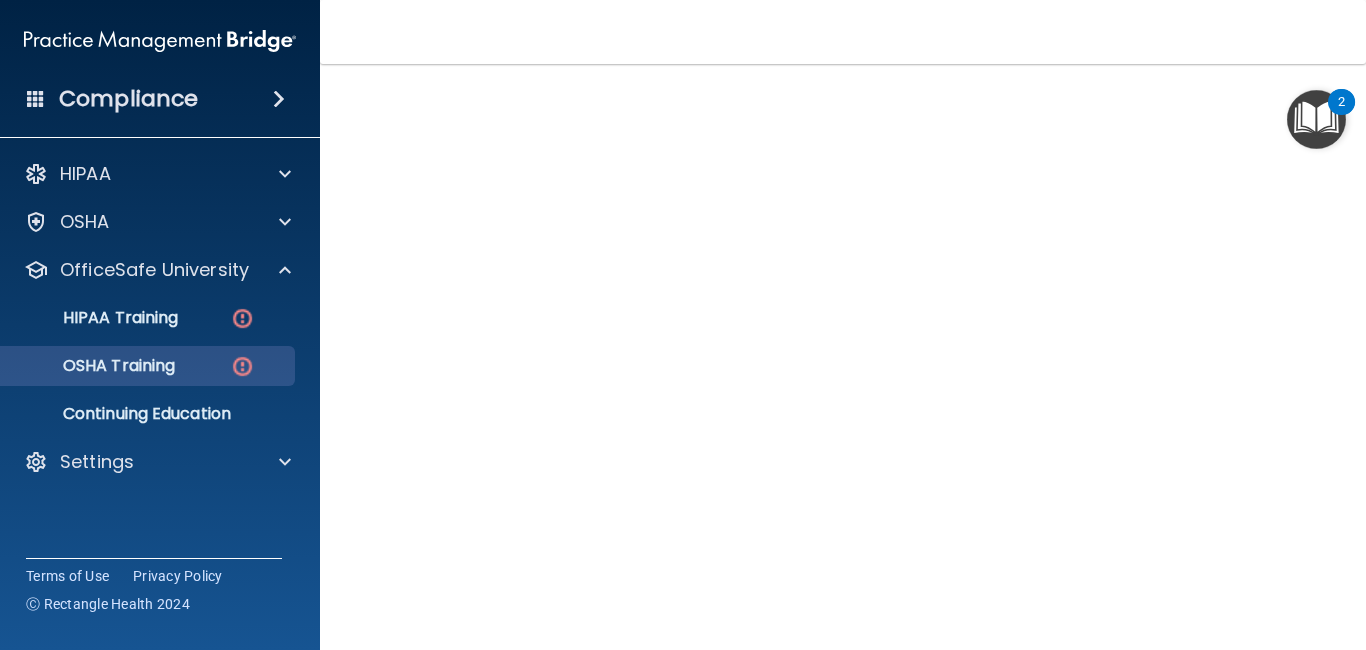 click on "OSHA Training" at bounding box center [94, 366] 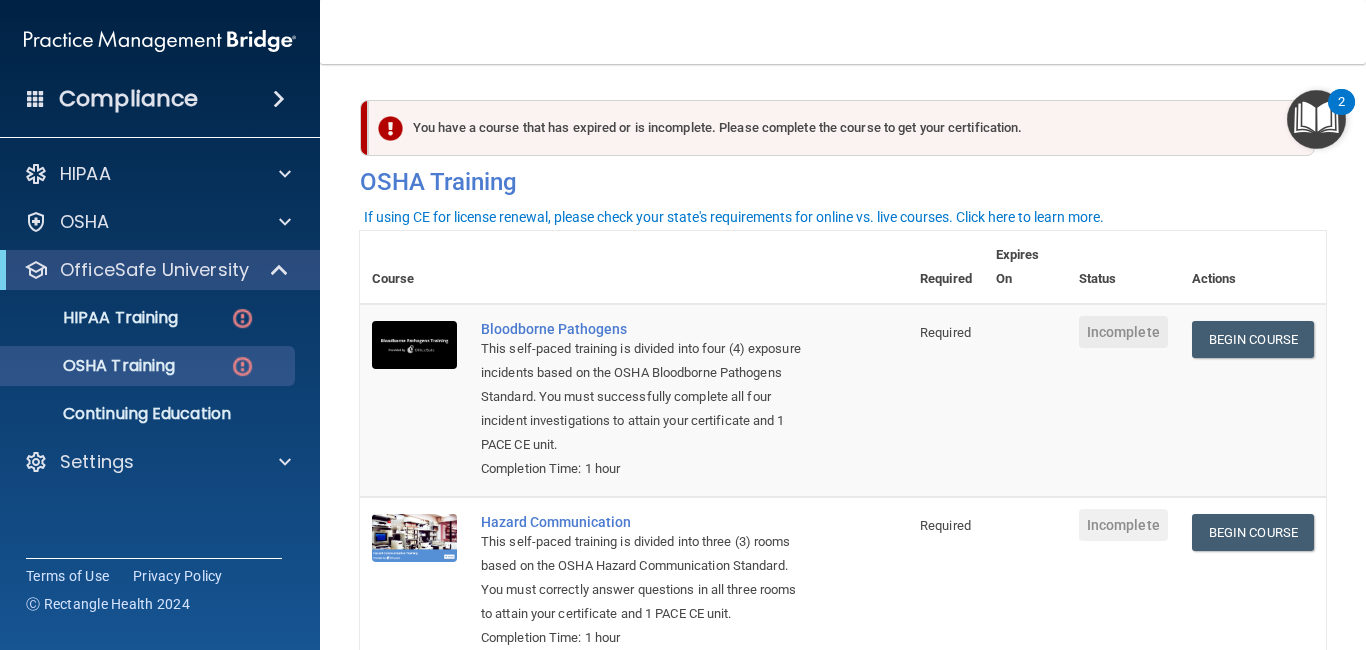 scroll, scrollTop: 0, scrollLeft: 0, axis: both 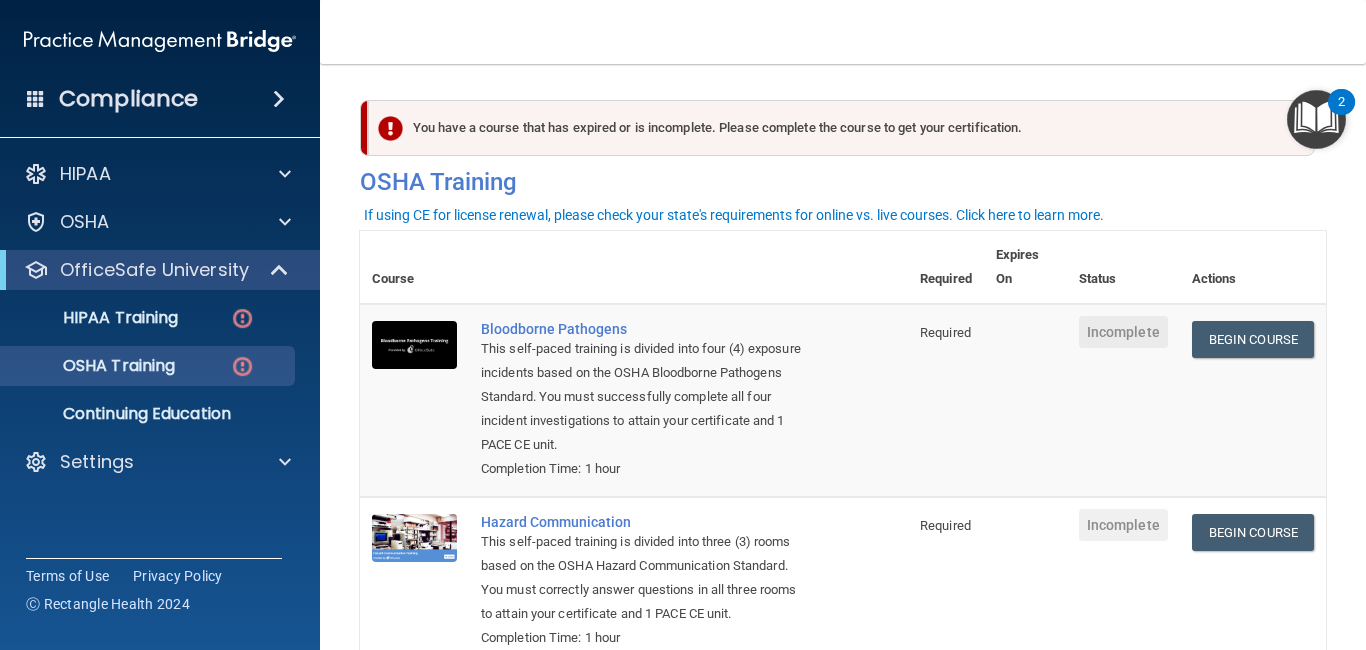 click on "Incomplete" at bounding box center (1123, 332) 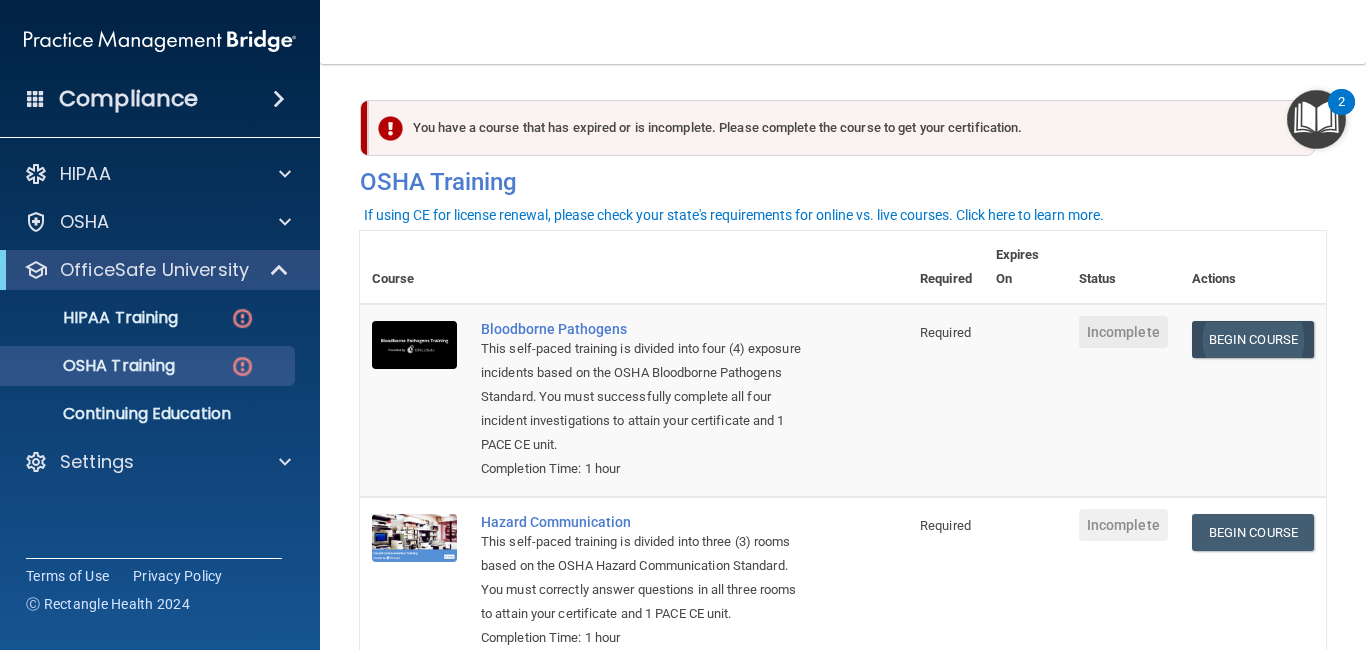click on "Begin Course" at bounding box center (1253, 339) 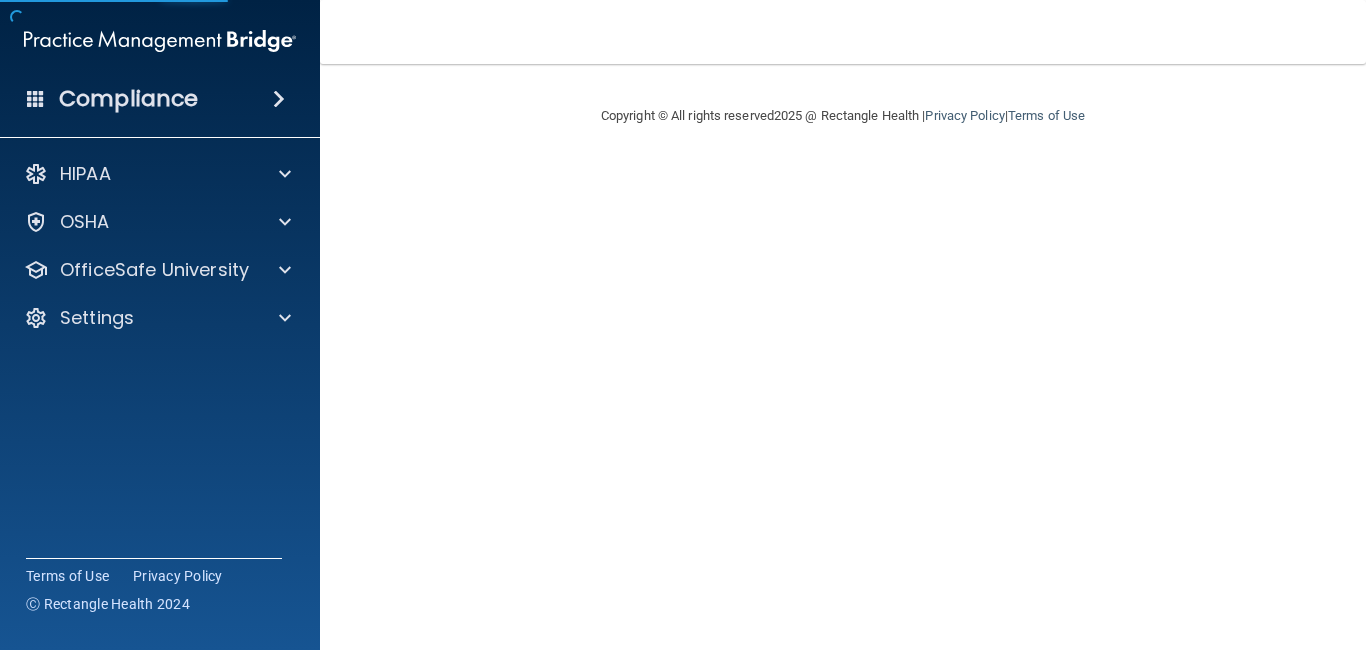 scroll, scrollTop: 0, scrollLeft: 0, axis: both 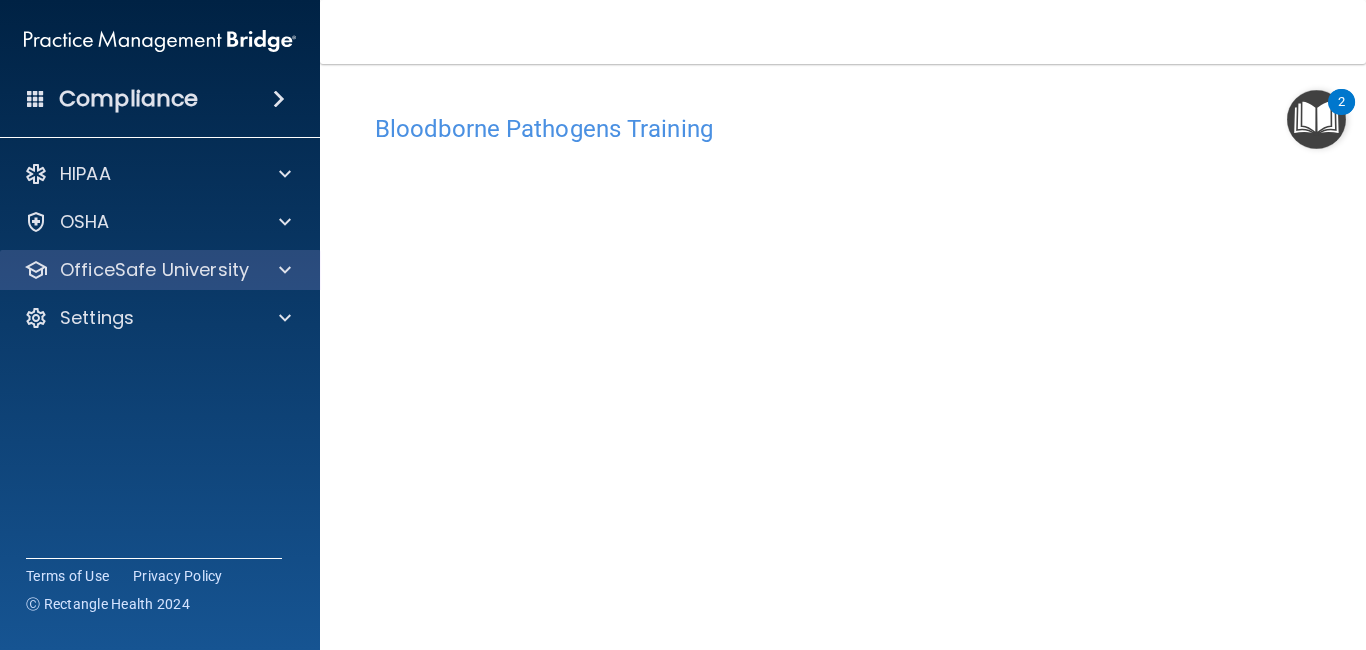click on "OfficeSafe University" at bounding box center [154, 270] 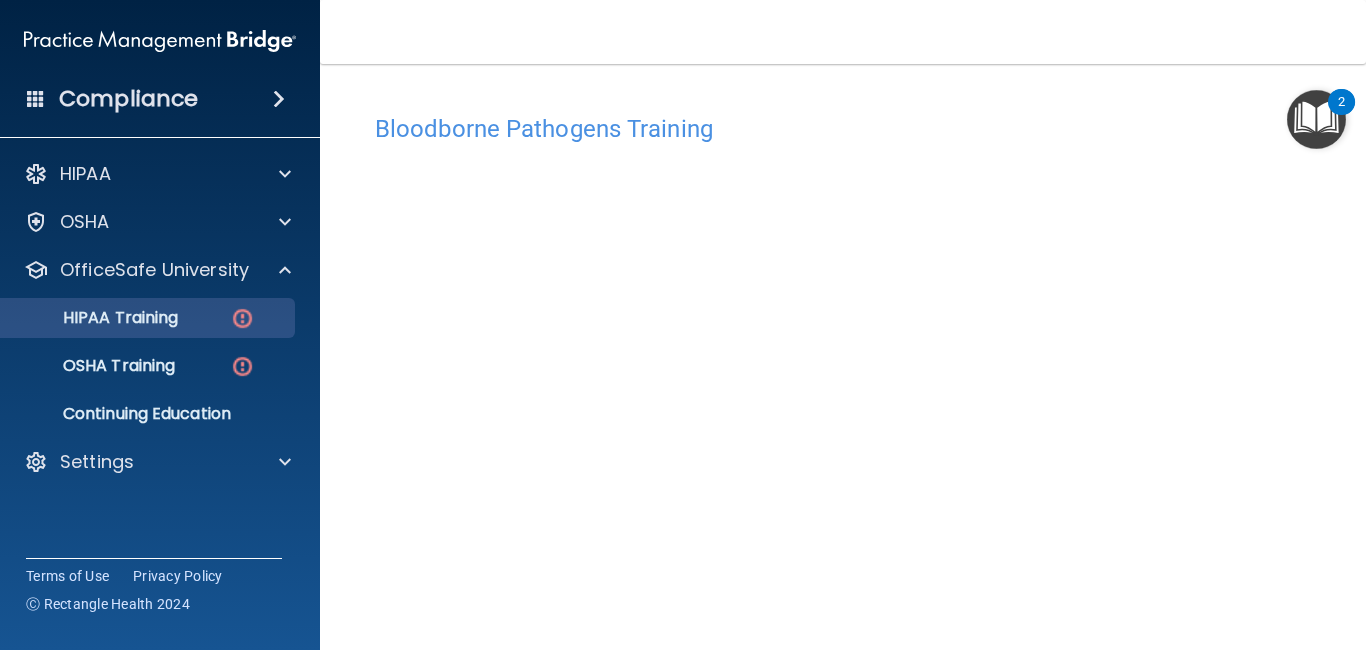 click on "HIPAA Training" at bounding box center (137, 318) 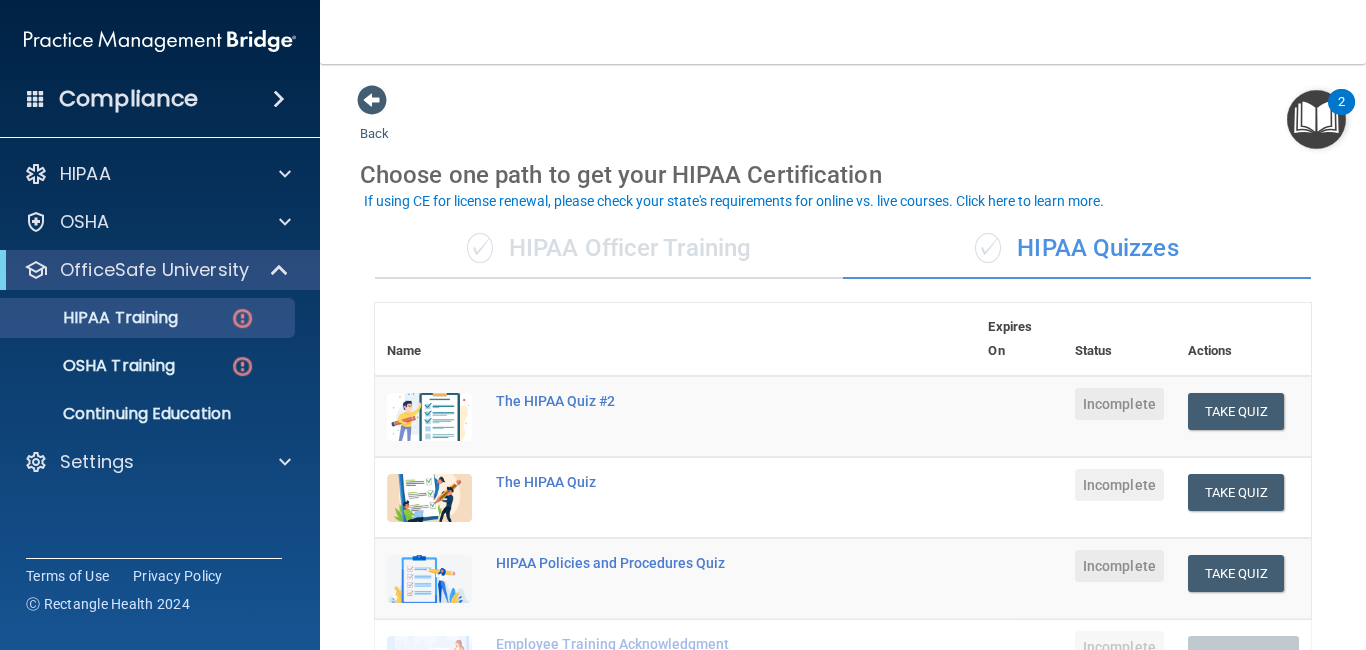 click on "✓   HIPAA Officer Training" at bounding box center (609, 249) 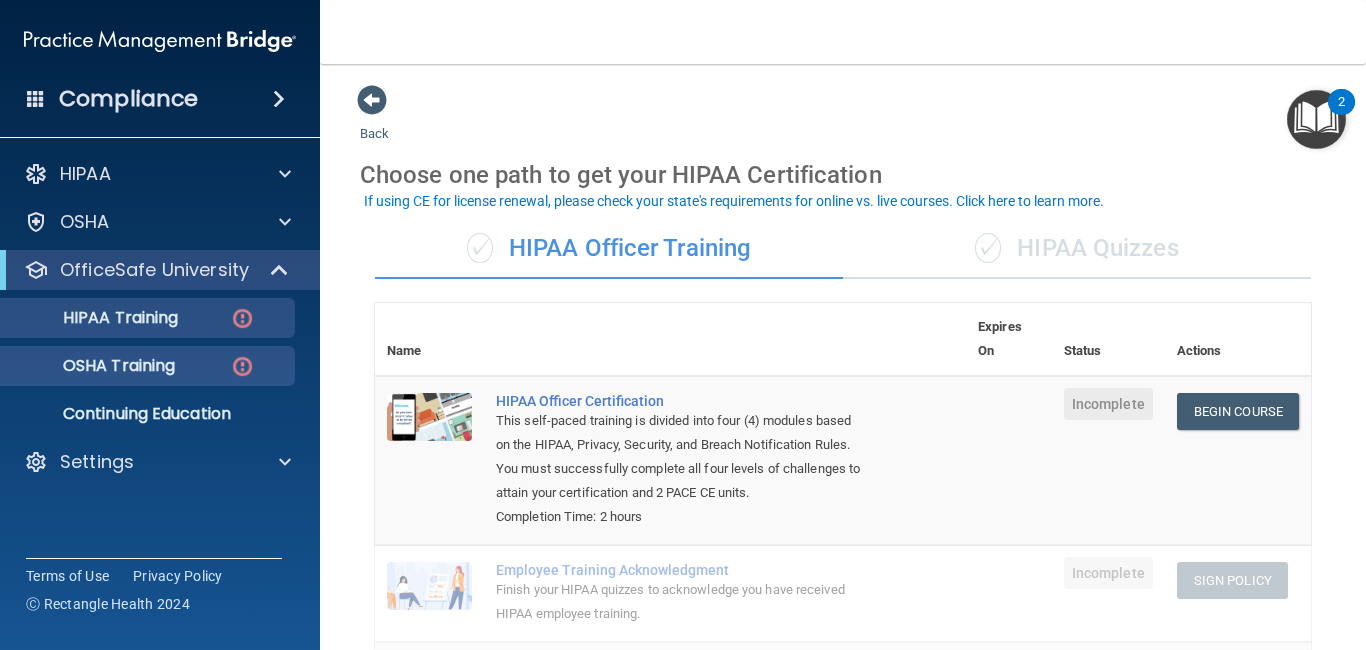 click on "OSHA Training" at bounding box center (94, 366) 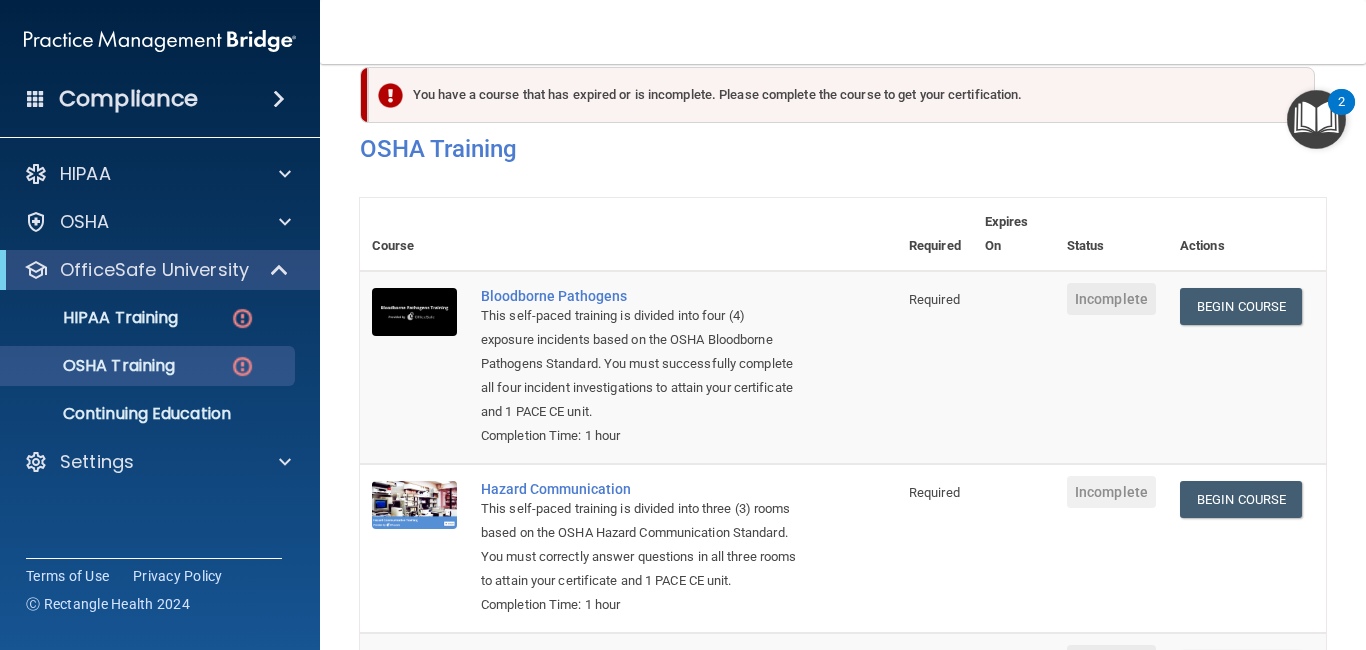 scroll, scrollTop: 0, scrollLeft: 0, axis: both 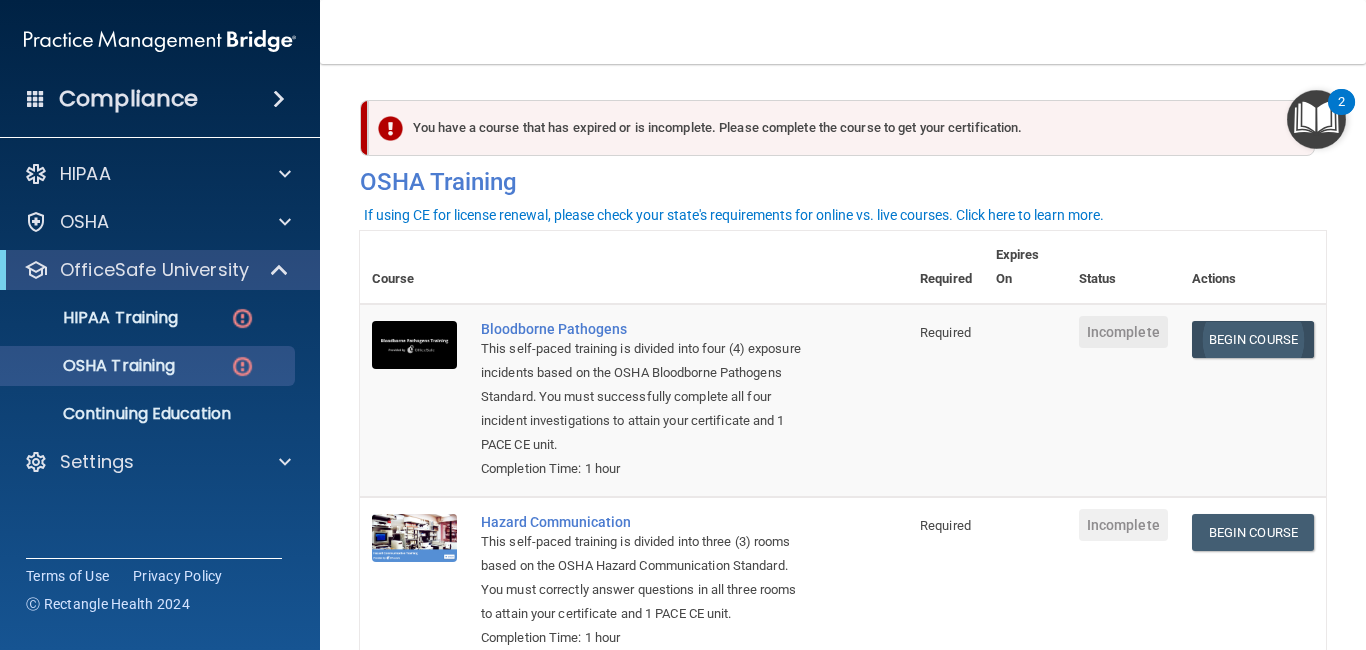 click on "Begin Course" at bounding box center [1253, 339] 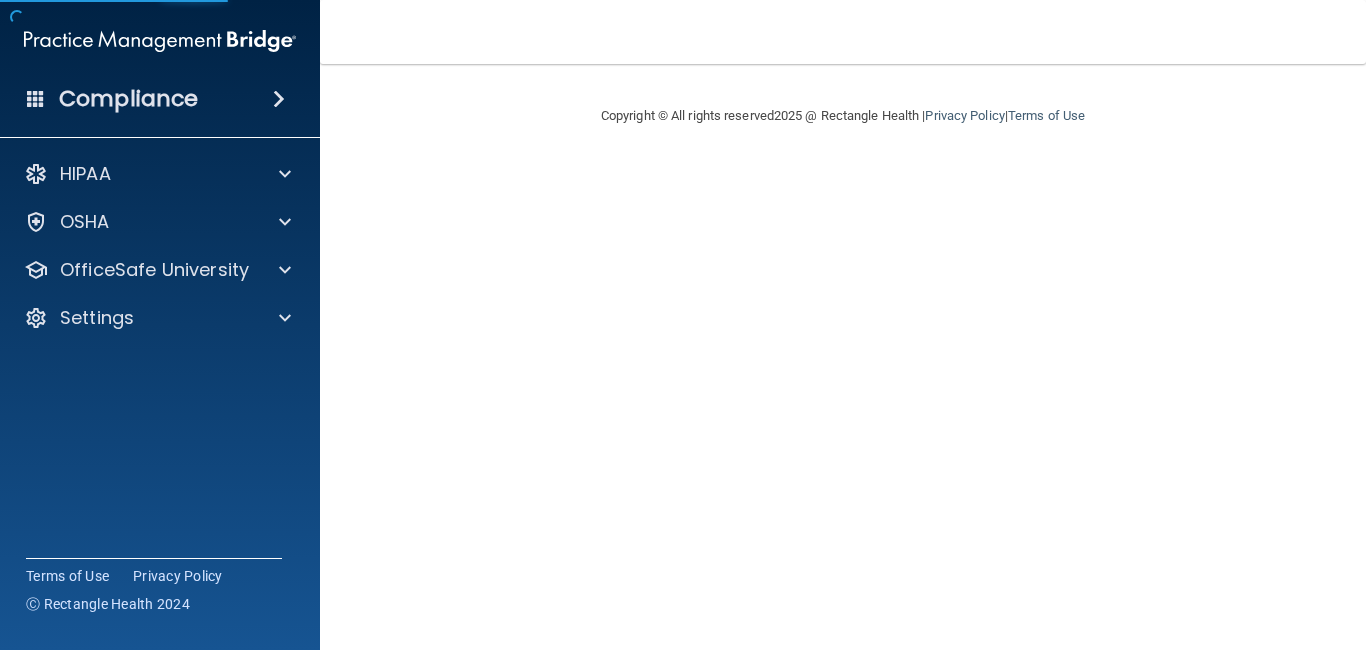 scroll, scrollTop: 0, scrollLeft: 0, axis: both 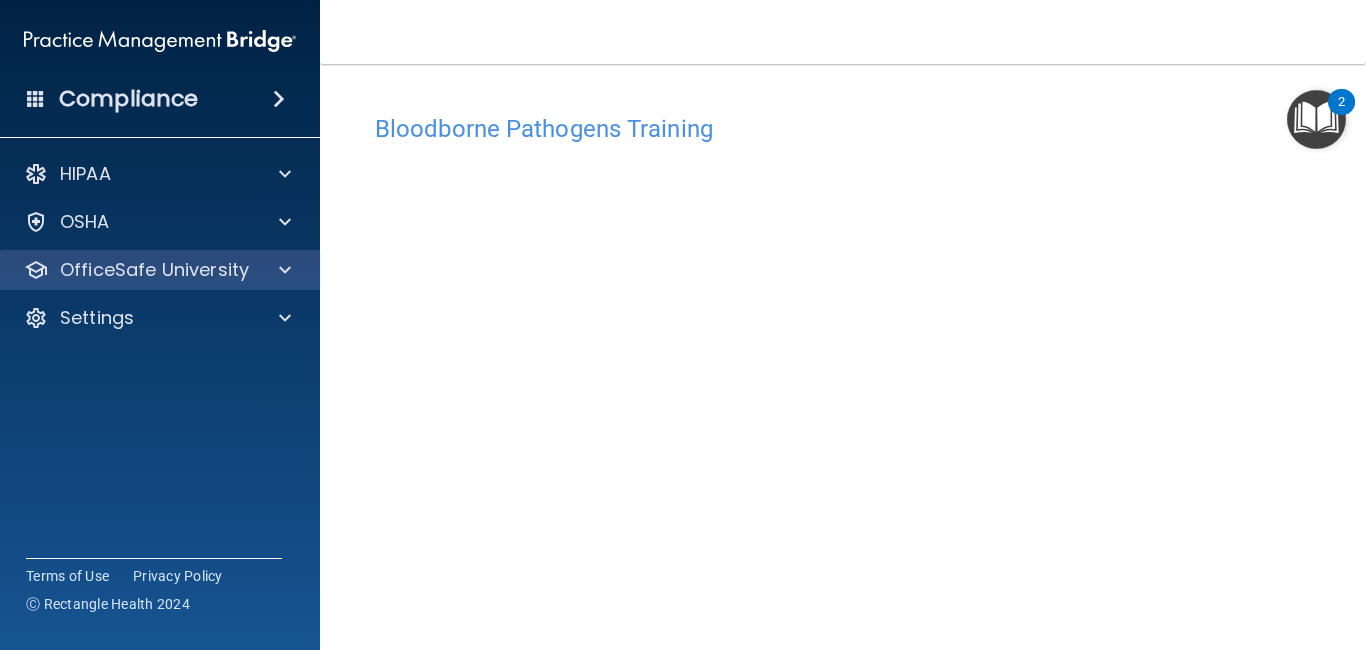 click on "OfficeSafe University" at bounding box center (154, 270) 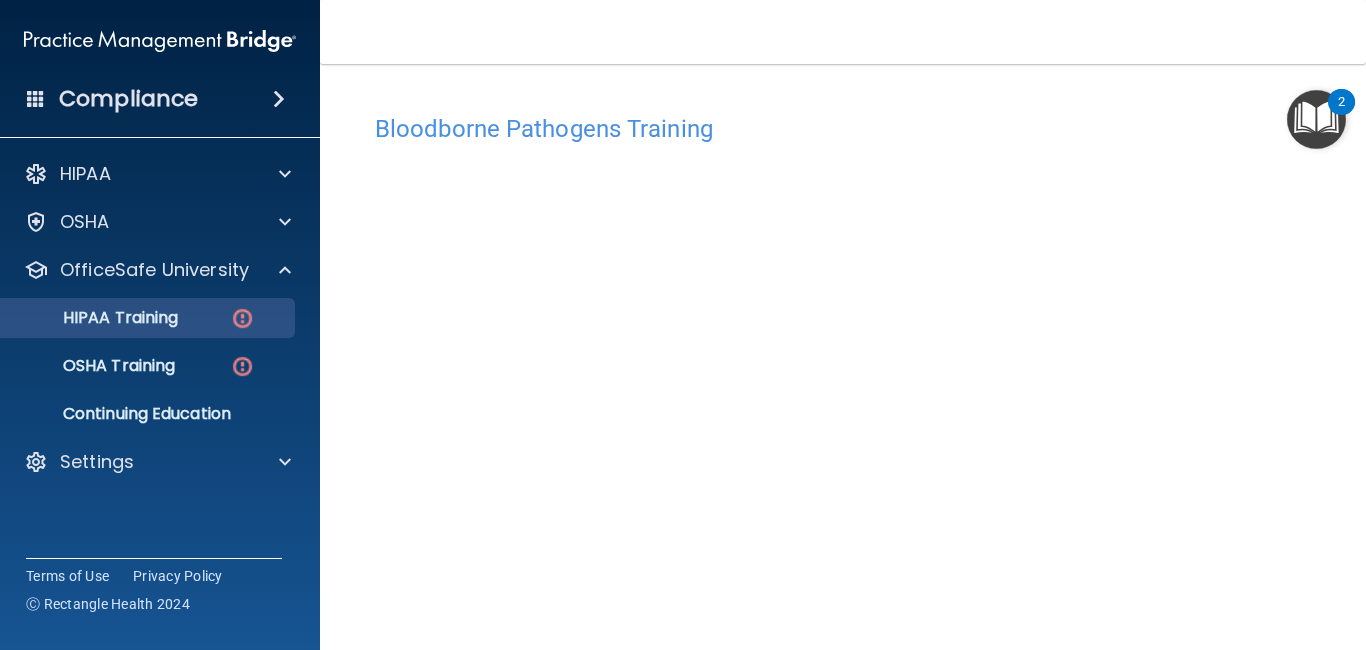 click on "HIPAA Training" at bounding box center [95, 318] 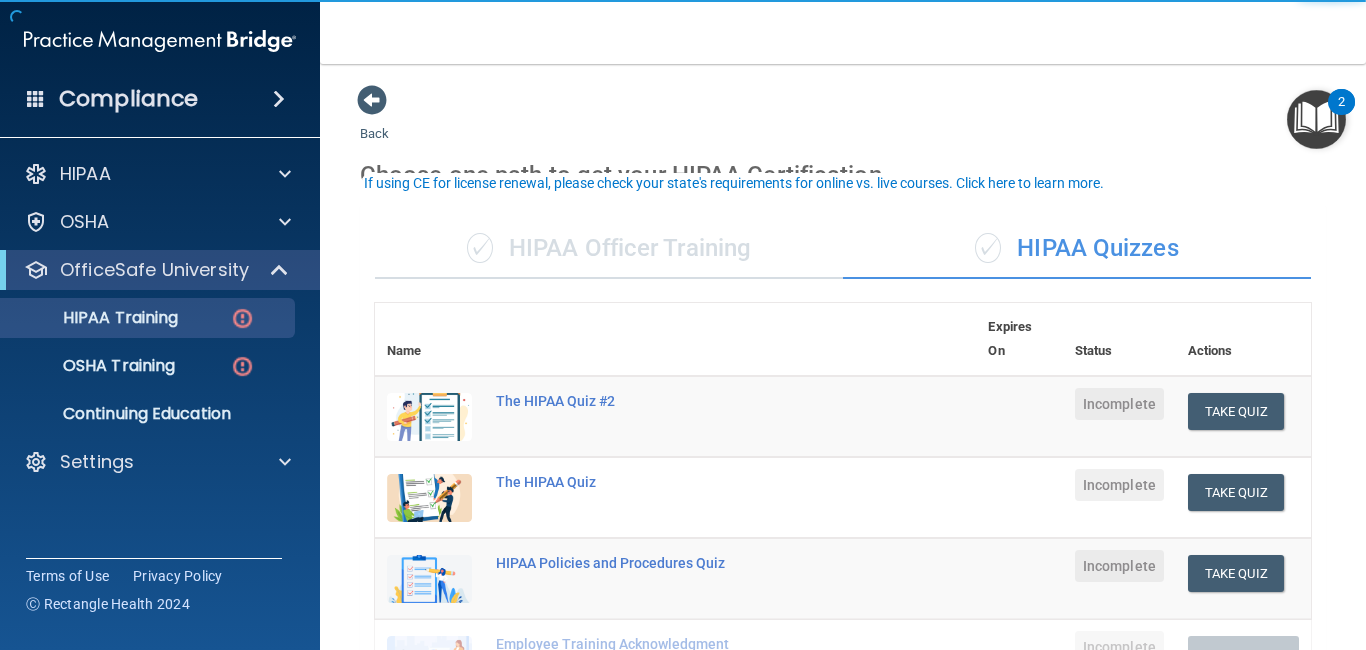 scroll, scrollTop: 103, scrollLeft: 0, axis: vertical 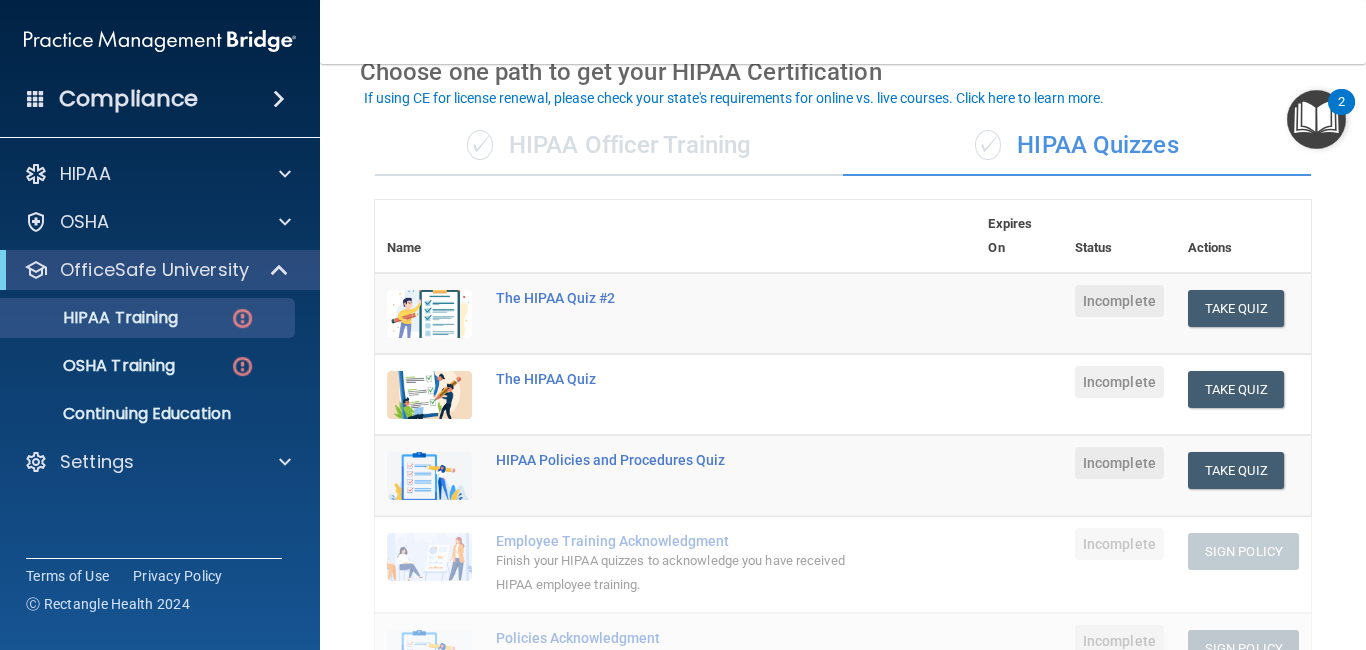 click on "✓   HIPAA Officer Training" at bounding box center [609, 146] 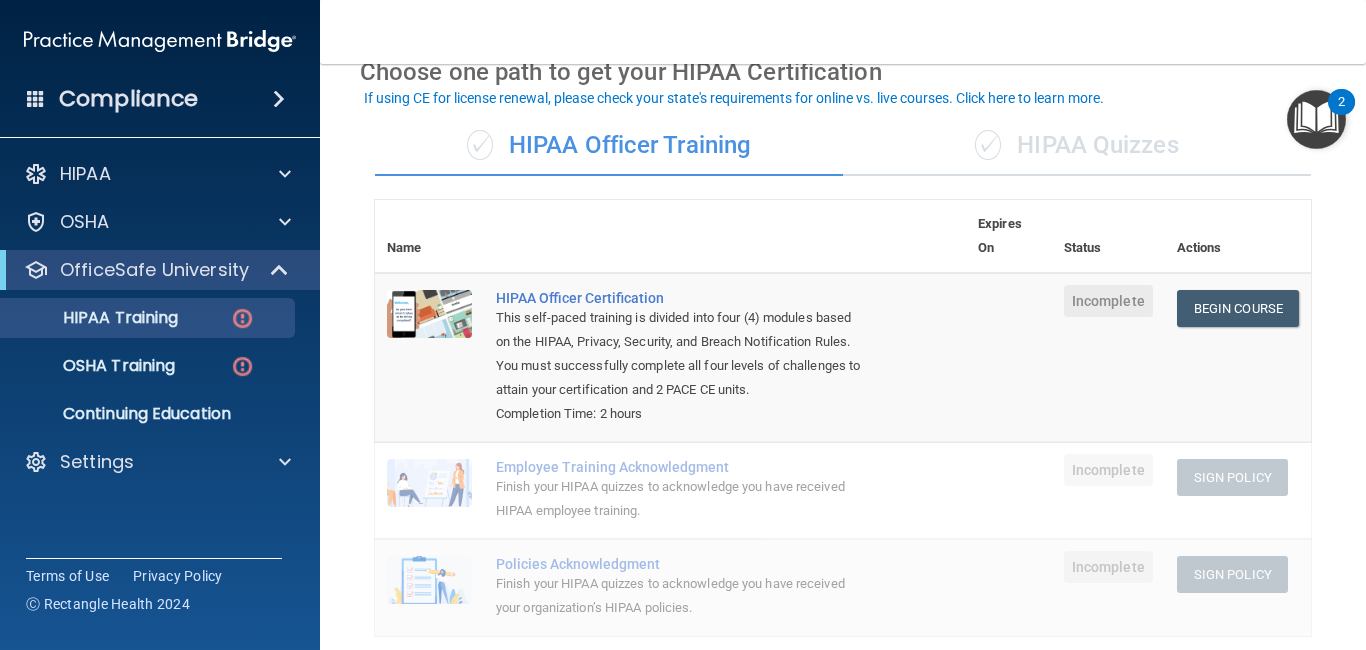 scroll, scrollTop: 194, scrollLeft: 0, axis: vertical 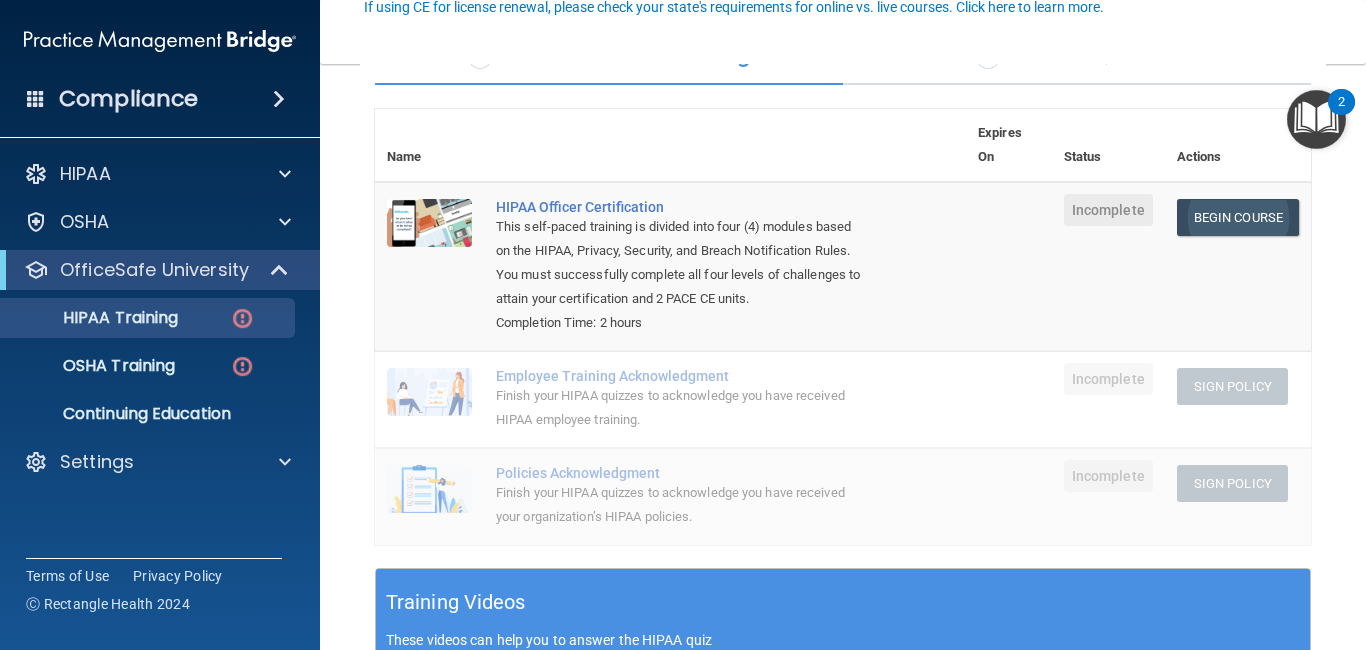 click on "Begin Course" at bounding box center (1238, 217) 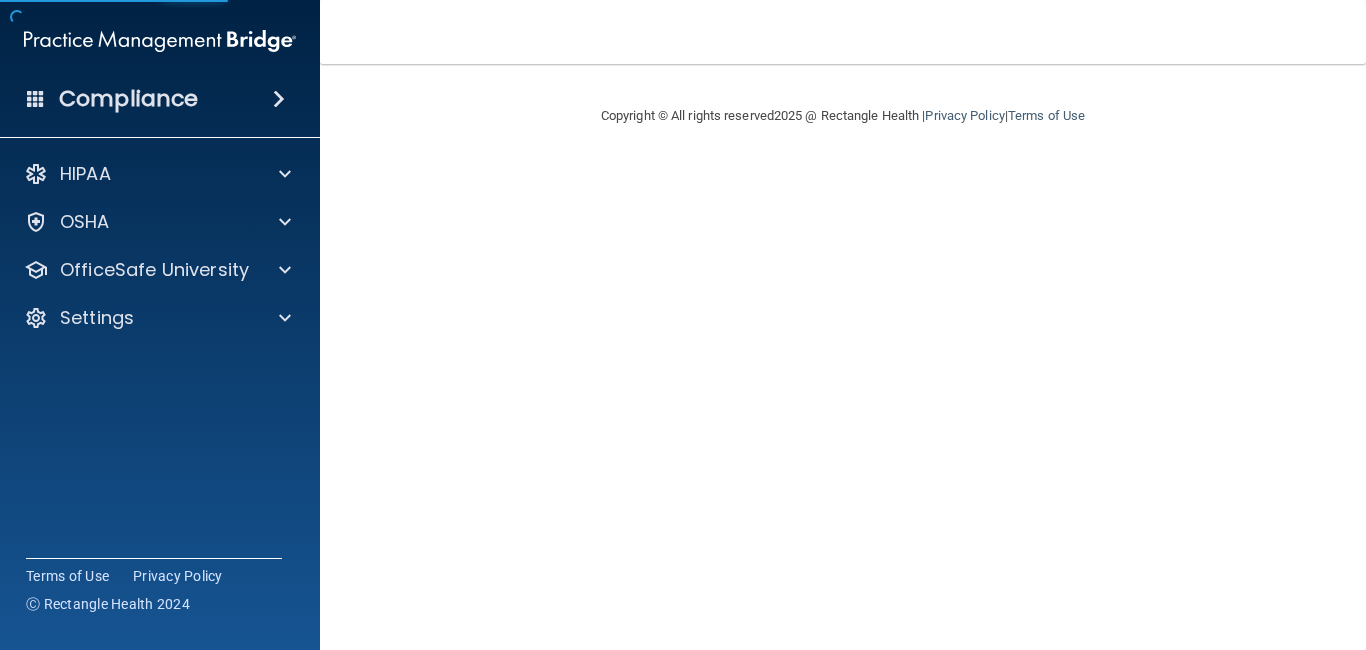 scroll, scrollTop: 0, scrollLeft: 0, axis: both 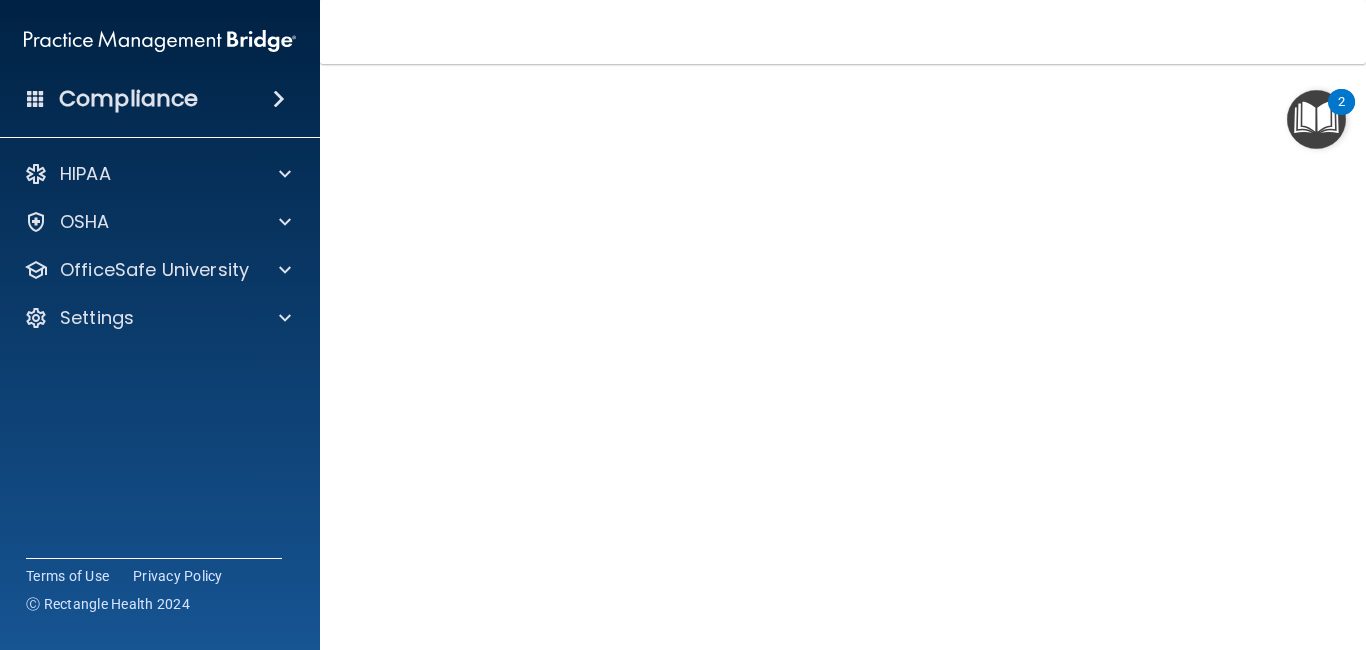 click at bounding box center (1316, 119) 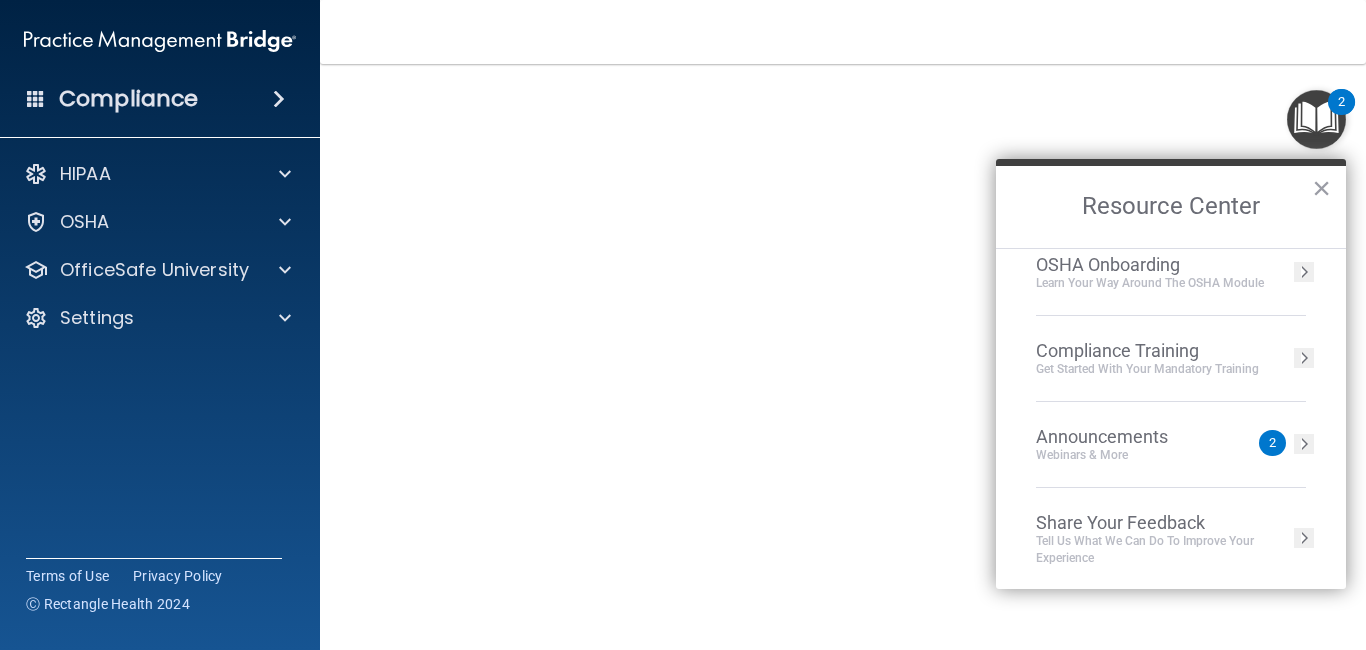 scroll, scrollTop: 105, scrollLeft: 0, axis: vertical 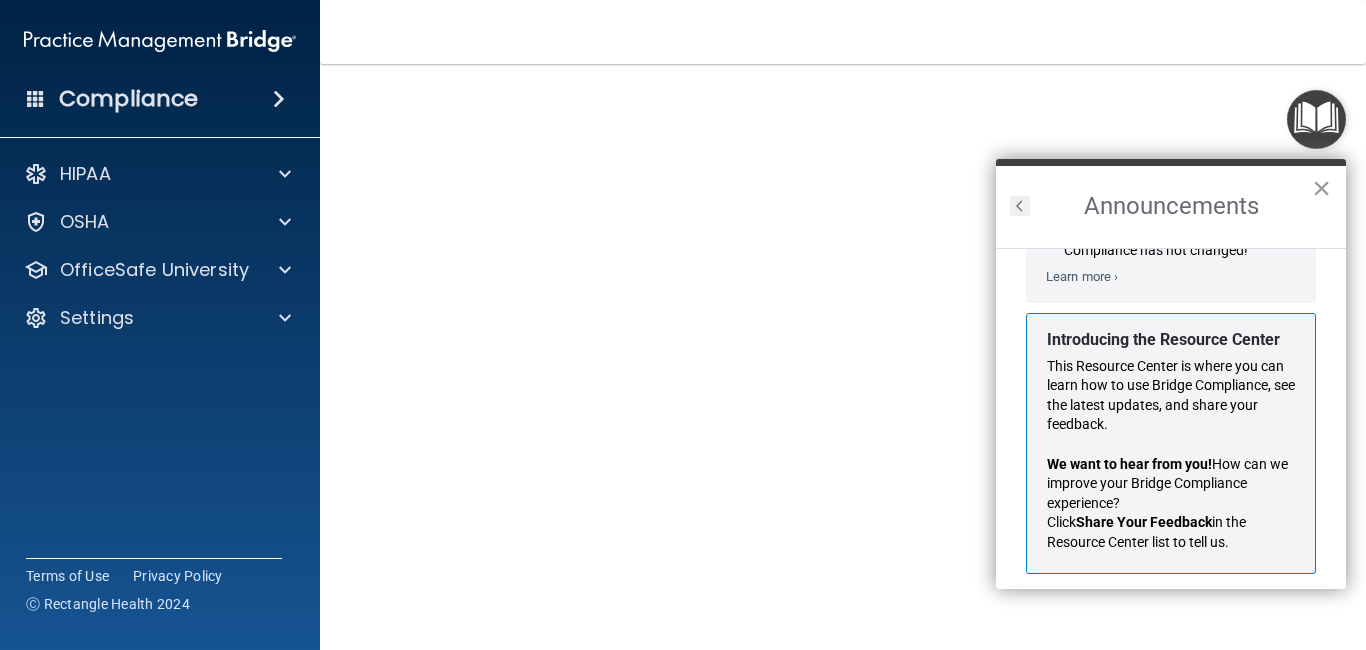 click on "×" at bounding box center [1321, 188] 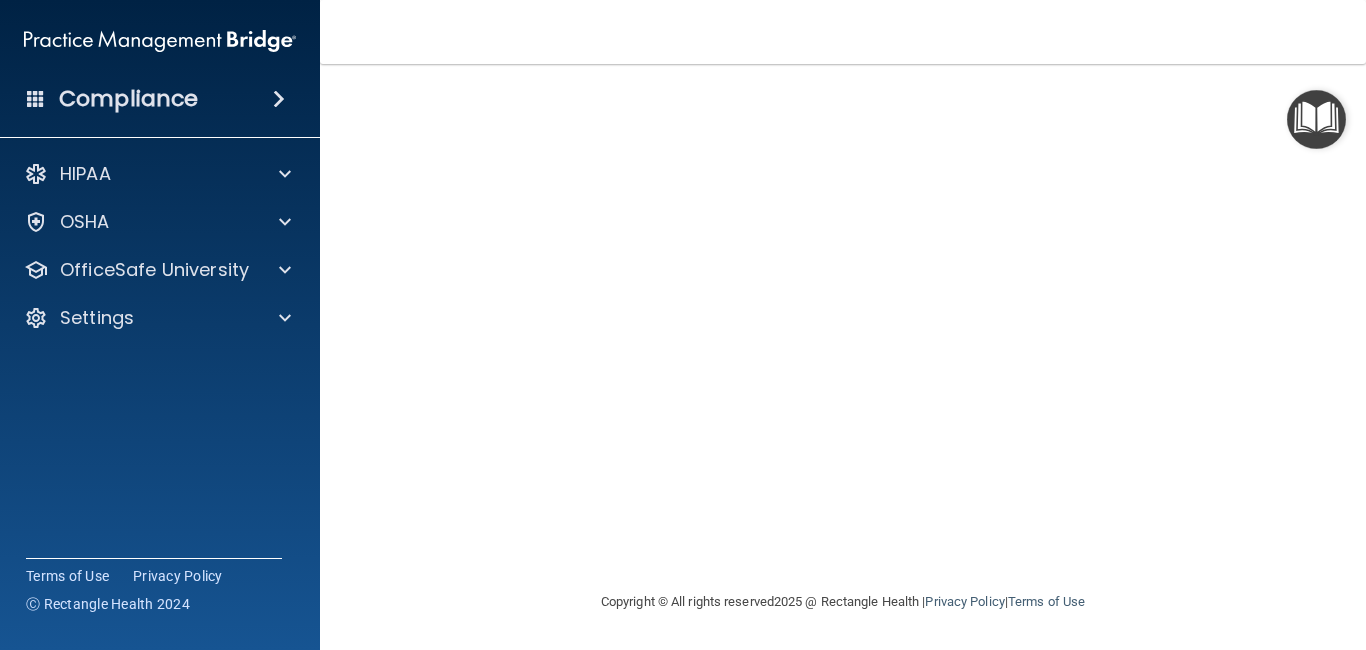 scroll, scrollTop: 240, scrollLeft: 0, axis: vertical 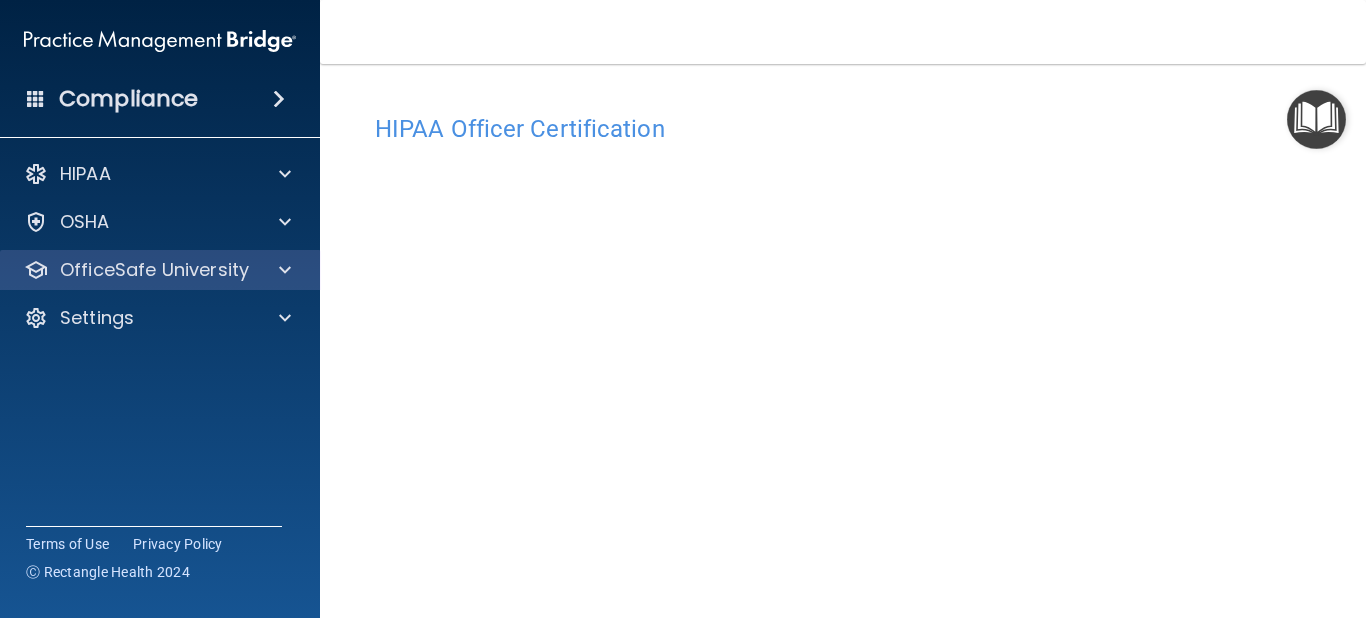 click on "OfficeSafe University" at bounding box center (154, 270) 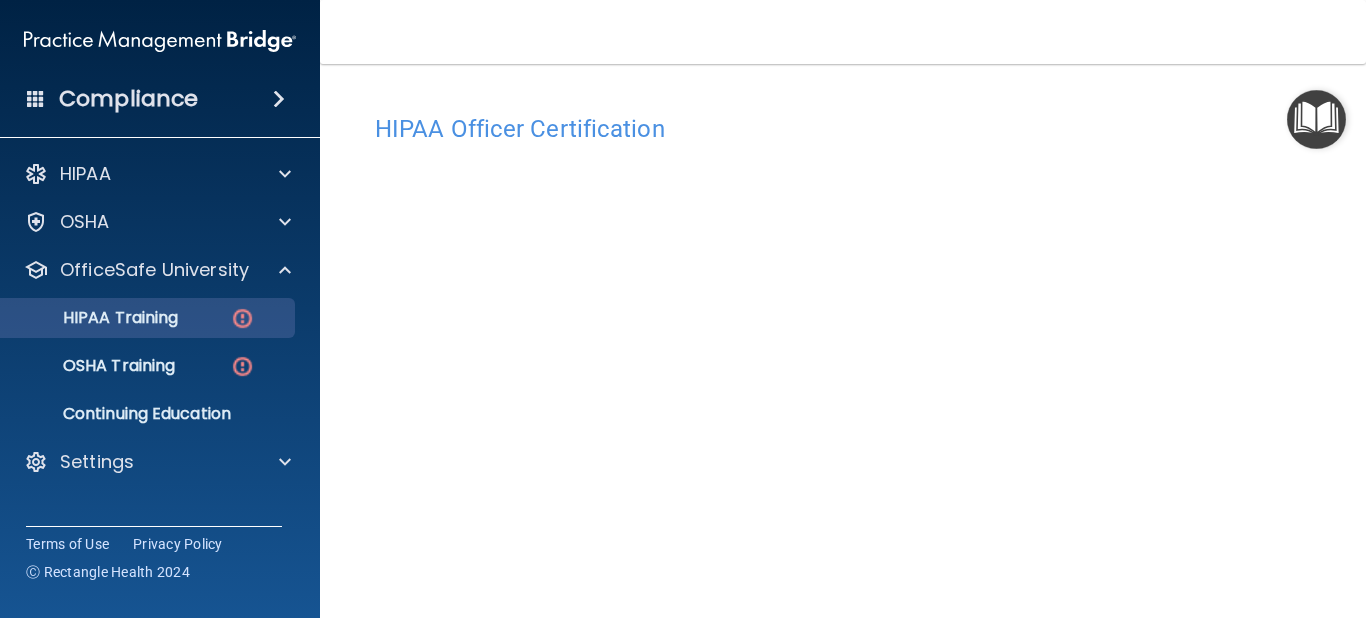 click on "HIPAA Training" at bounding box center (95, 318) 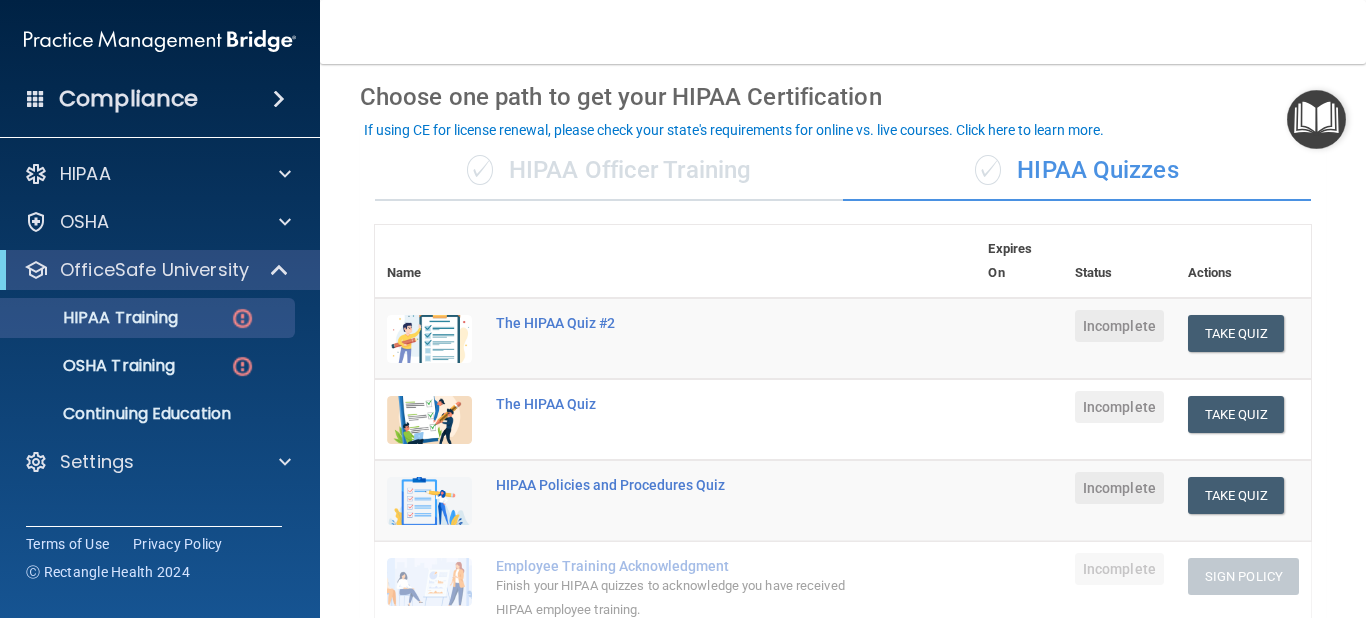 scroll, scrollTop: 64, scrollLeft: 0, axis: vertical 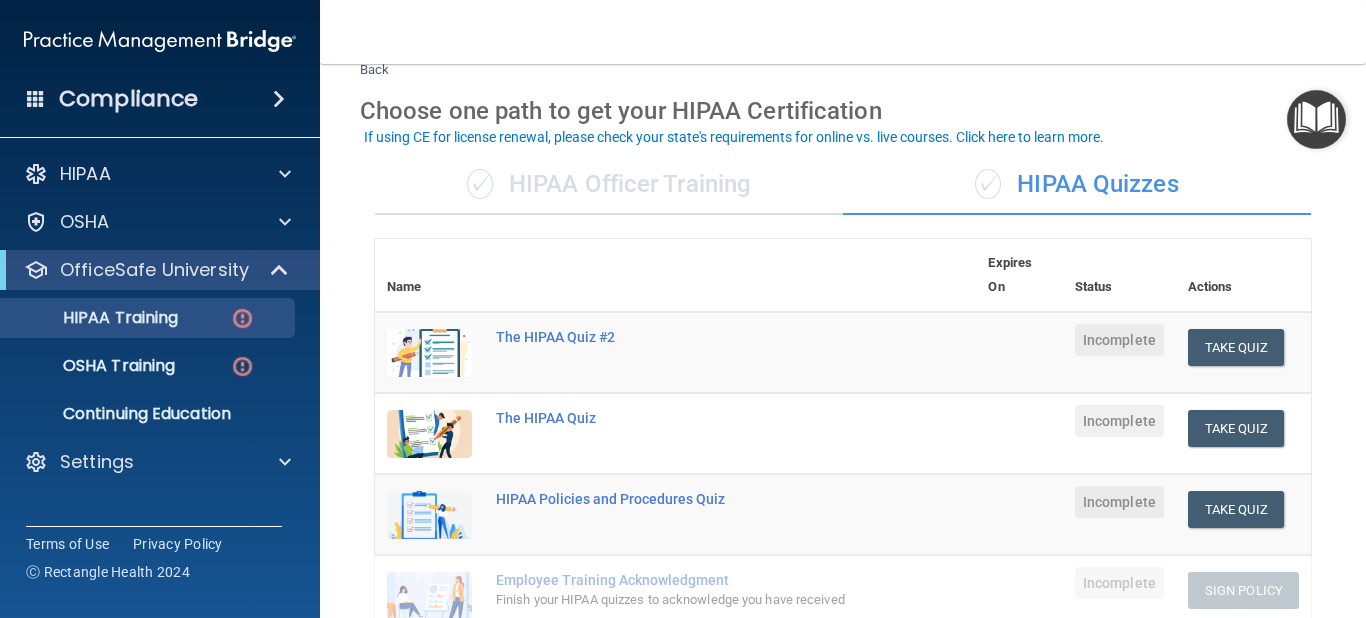 click on "✓   HIPAA Officer Training" at bounding box center [609, 185] 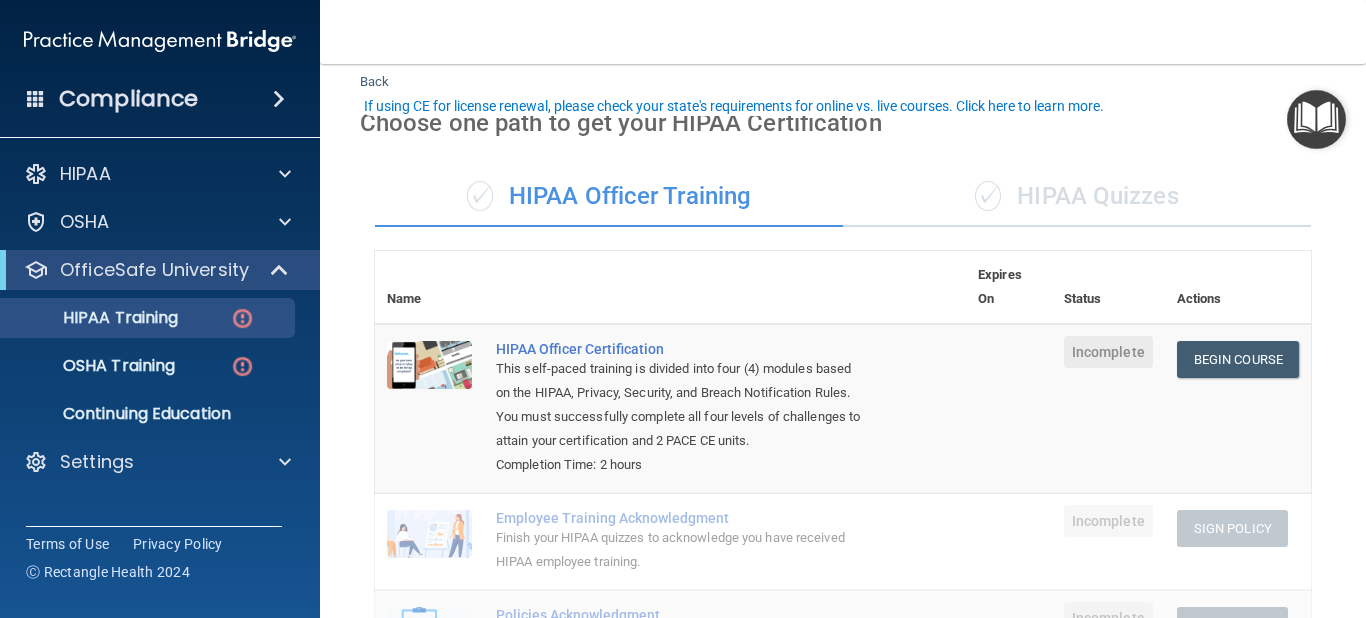 scroll, scrollTop: 19, scrollLeft: 0, axis: vertical 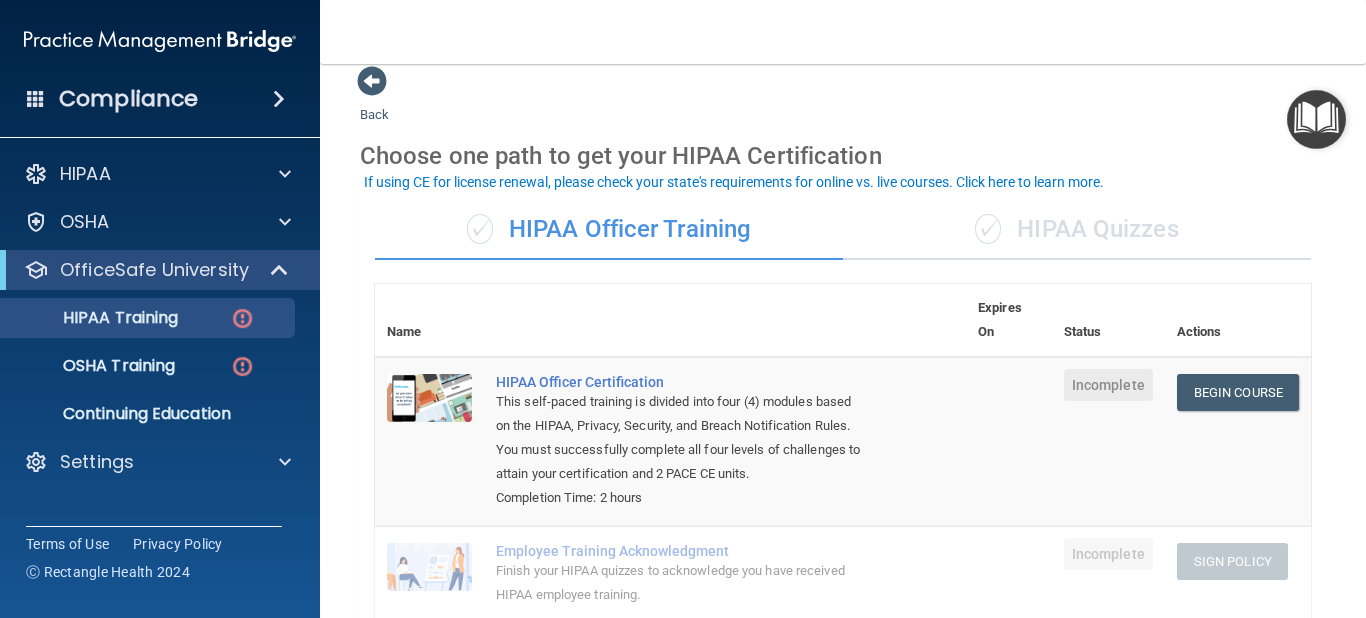 click on "✓   HIPAA Quizzes" at bounding box center [1077, 230] 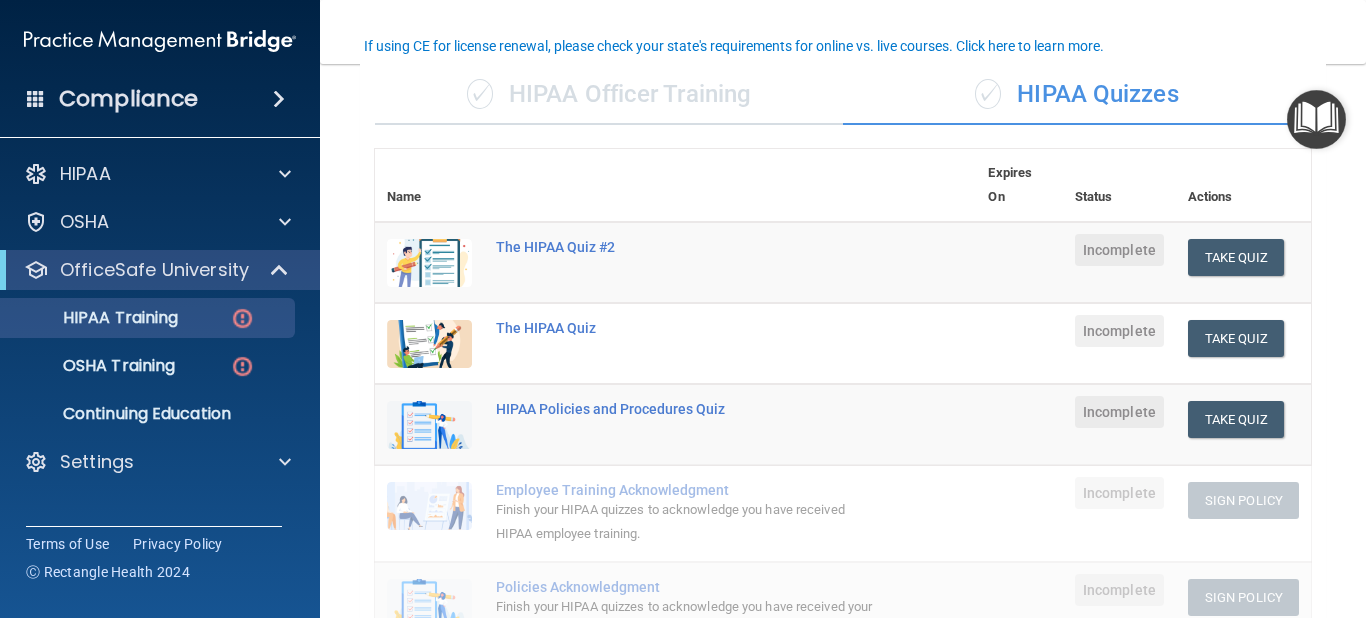 scroll, scrollTop: 155, scrollLeft: 0, axis: vertical 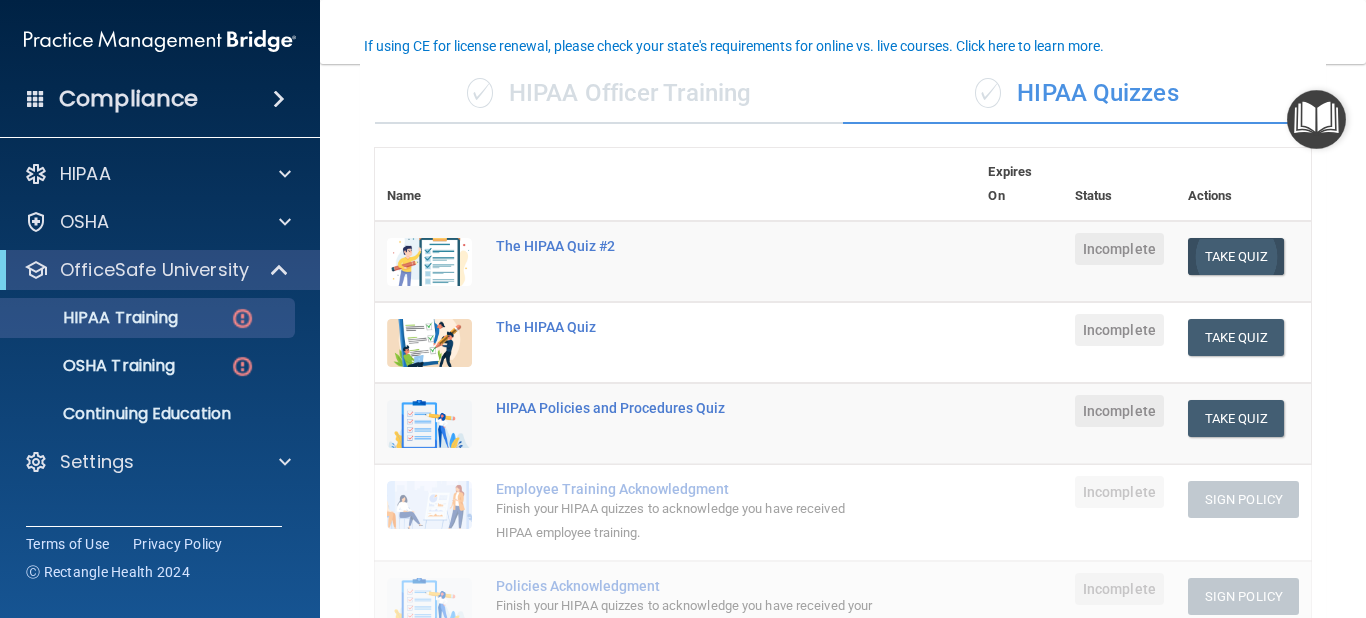click on "Take Quiz" at bounding box center [1236, 256] 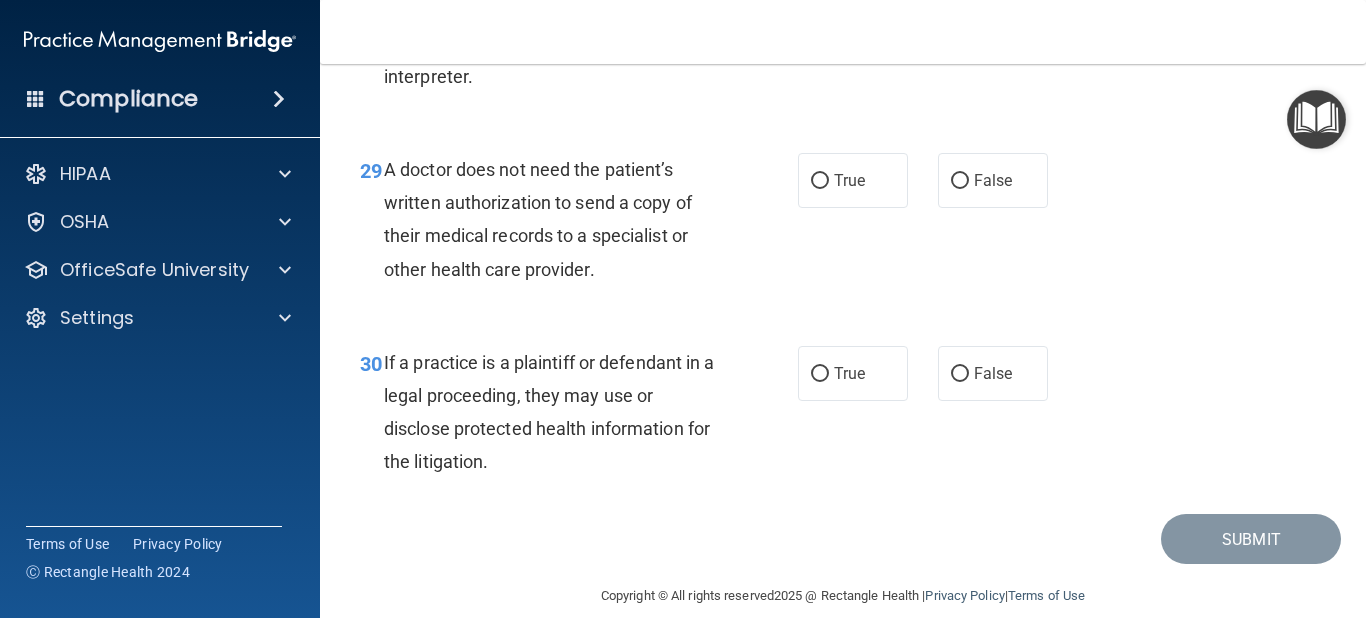 scroll, scrollTop: 5405, scrollLeft: 0, axis: vertical 